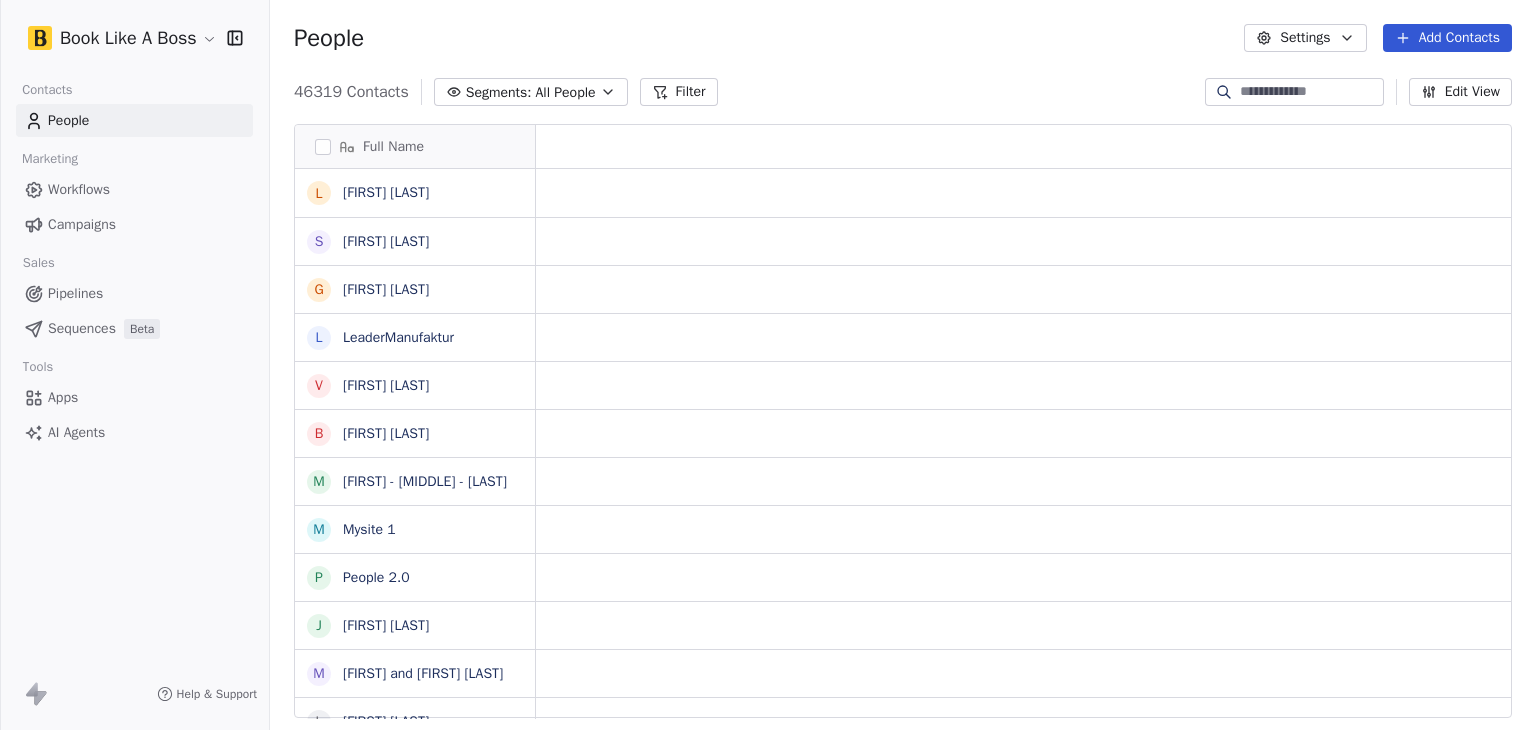 scroll, scrollTop: 0, scrollLeft: 0, axis: both 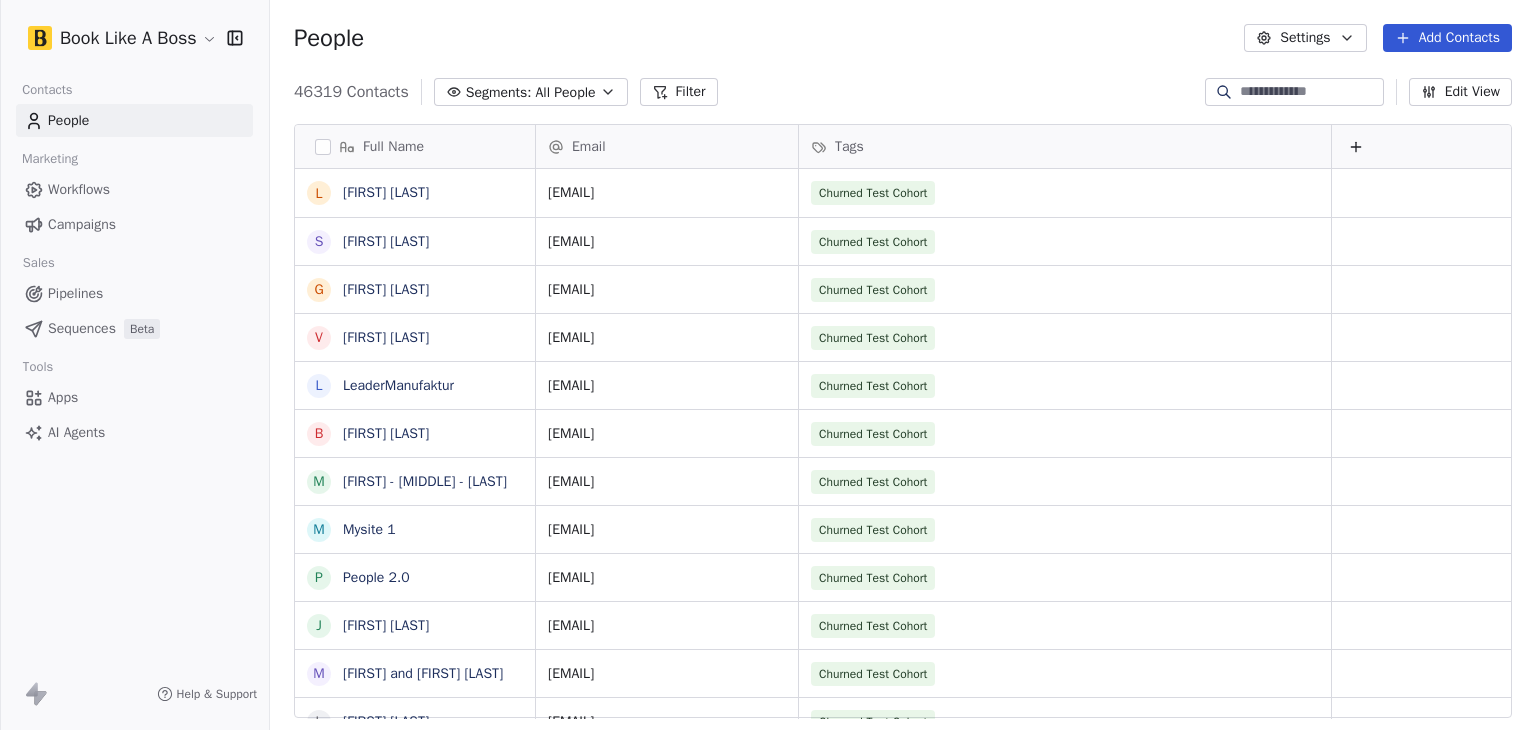 click on "Book Like A Boss Contacts People Marketing Workflows Campaigns Sales Pipelines Sequences Beta Tools Apps AI Agents Help & Support People Settings Add Contacts 46319 Contacts Segments: All People Filter Edit View Tag Add to Sequence Export Full Name L [LAST] S [LAST] G [LAST] V [LAST] L [LAST] B [LAST] M [LAST] M [LAST] 1 P [LAST] 2.0 J [LAST] M [LAST] L [LAST] Y [LAST] N [LAST] D [LAST] H [LAST] S [LAST] T [LAST] P [LAST] A [LAST] A [LAST] J [LAST] b [LAST] T [LAST] K [LAST] J [LAST] L [LAST] L [LAST] J [LAST] A [LAST] B [LAST] T [LAST] Email Tags [EMAIL] Churned Test Cohort [EMAIL] Churned Test Cohort [EMAIL] Churned Test Cohort [EMAIL] Churned Test Cohort [EMAIL] Churned Test Cohort [EMAIL]" at bounding box center (768, 365) 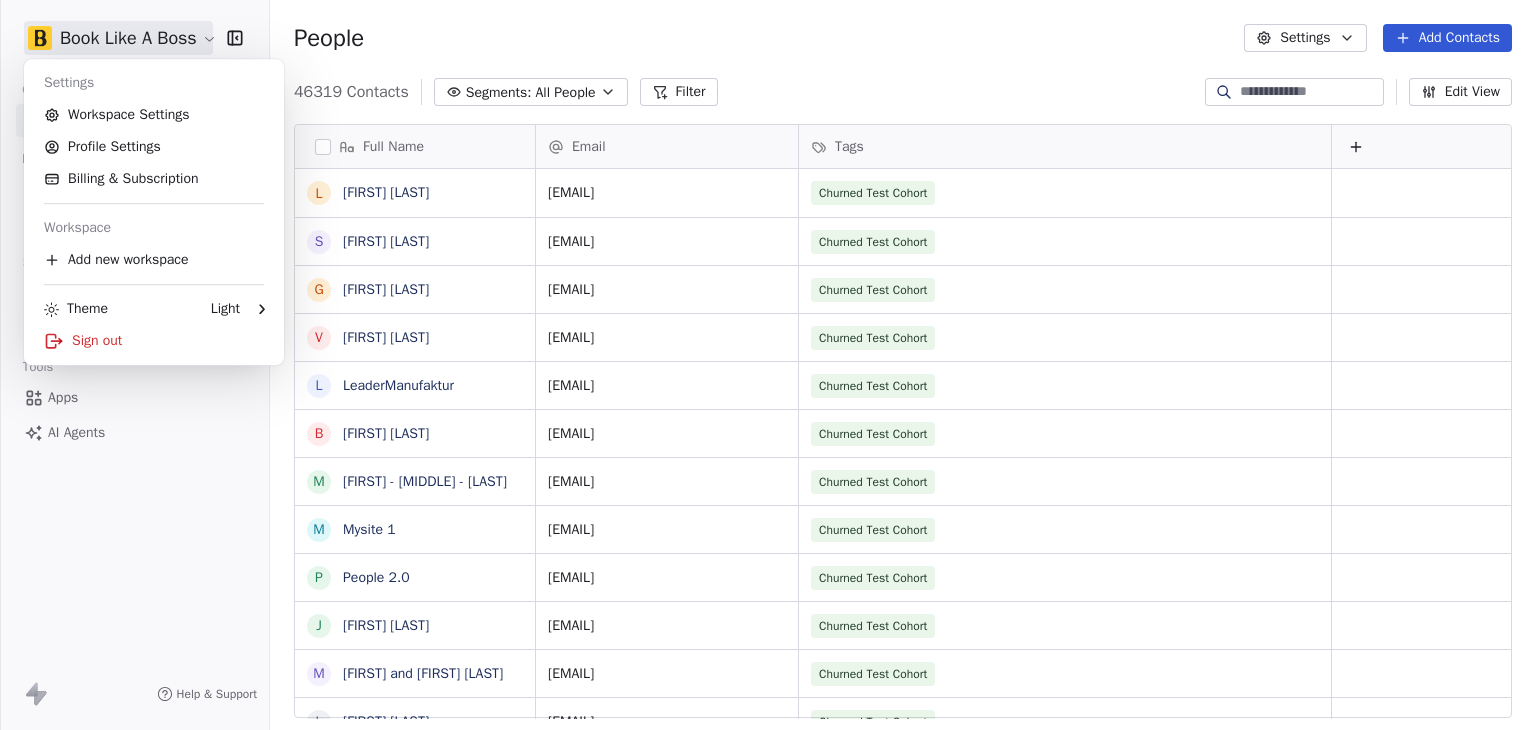 click on "Book Like A Boss Contacts People Marketing Workflows Campaigns Sales Pipelines Sequences Beta Tools Apps AI Agents Help & Support People Settings Add Contacts 46319 Contacts Segments: All People Filter Edit View Tag Add to Sequence Export Full Name L [LAST] S [LAST] G [LAST] V [LAST] L [LAST] B [LAST] M [LAST] M [LAST] 1 P [LAST] 2.0 J [LAST] M [LAST] L [LAST] Y [LAST] N [LAST] D [LAST] H [LAST] S [LAST] T [LAST] P [LAST] A [LAST] A [LAST] J [LAST] b [LAST] T [LAST] K [LAST] J [LAST] L [LAST] L [LAST] J [LAST] A [LAST] B [LAST] T [LAST] Email Tags [EMAIL] Churned Test Cohort [EMAIL] Churned Test Cohort [EMAIL] Churned Test Cohort [EMAIL] Churned Test Cohort [EMAIL] Churned Test Cohort [EMAIL]" at bounding box center [768, 365] 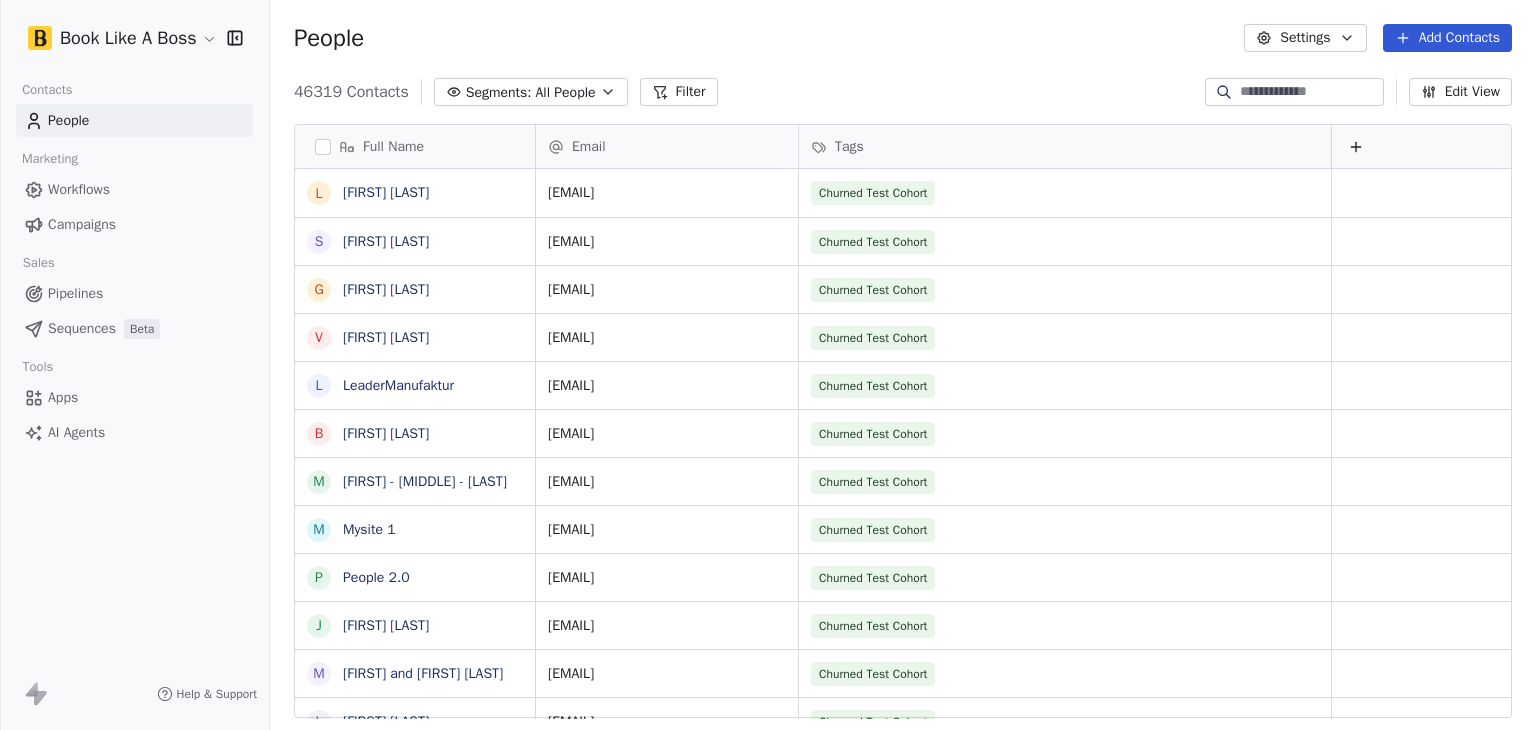 click on "Campaigns" at bounding box center [82, 224] 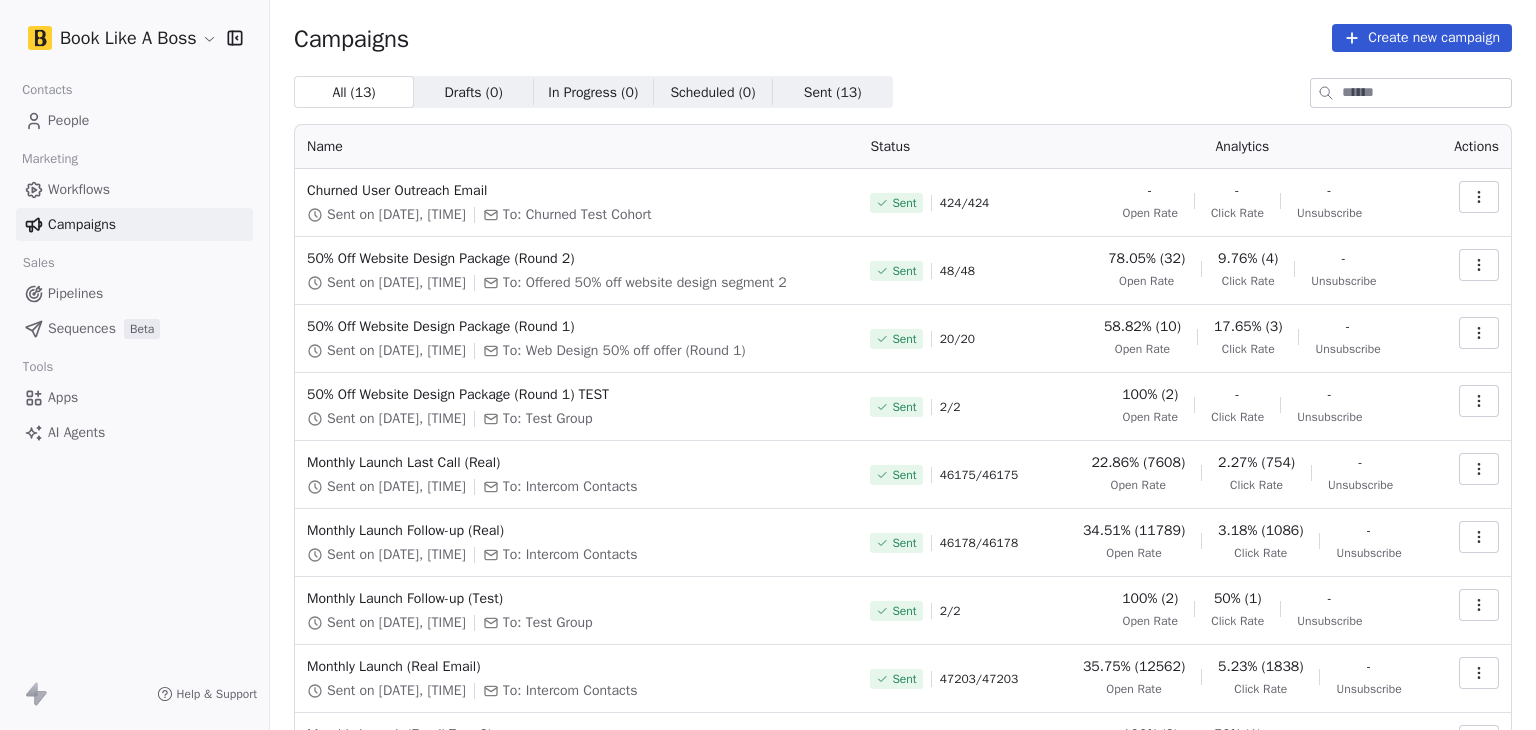 click 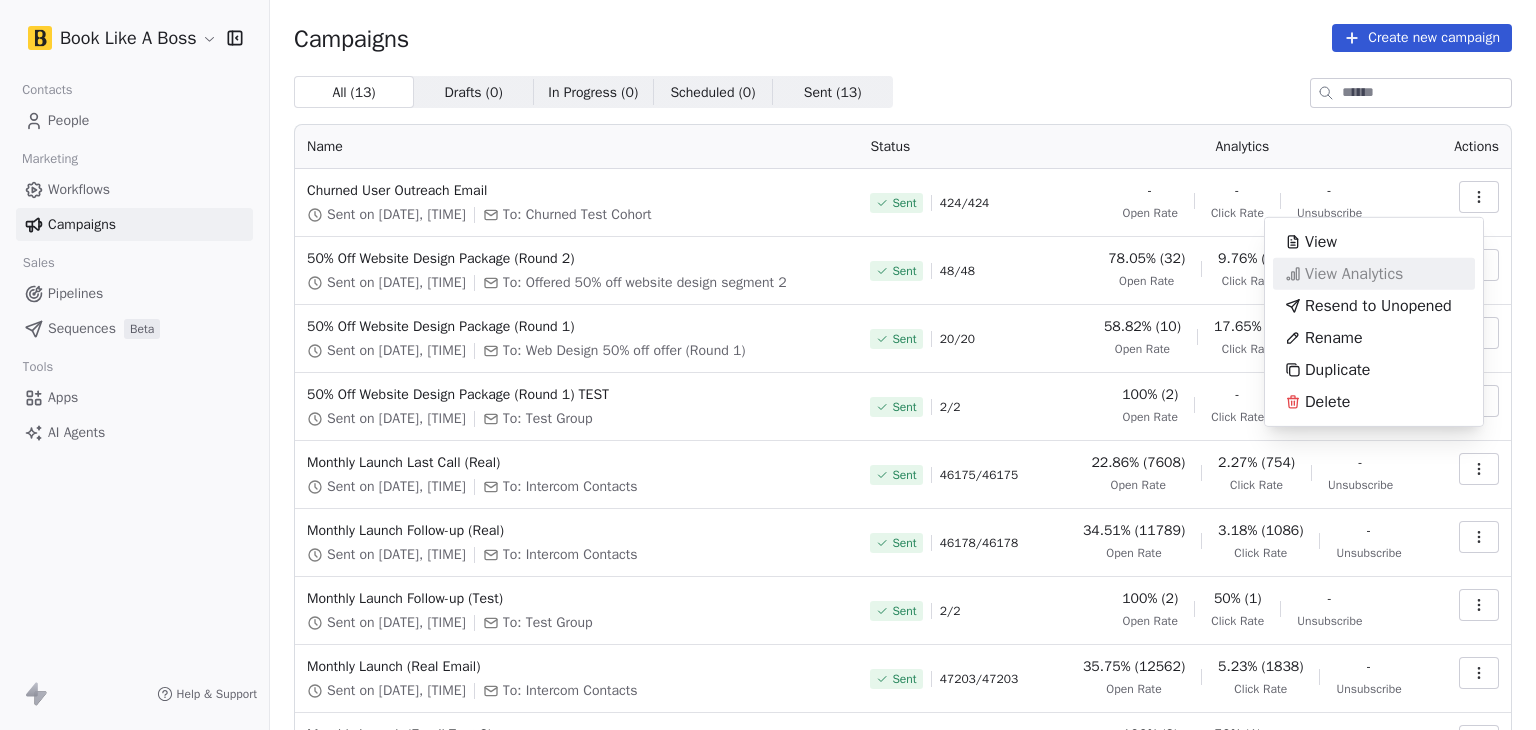 click on "Book Like A Boss Contacts People Marketing Workflows Campaigns Sales Pipelines Sequences Beta Tools Apps AI Agents Help & Support Campaigns Create new campaign All ( 13 ) All ( 13 ) Drafts ( 0 ) Drafts ( 0 ) In Progress ( 0 ) In Progress ( 0 ) Scheduled ( 0 ) Scheduled ( 0 ) Sent ( 13 ) Sent ( 13 ) Name Status Analytics Actions Churned User Outreach Email Sent on [DATE], [TIME] To: Churned Test Cohort Sent 424 / 424 - Open Rate - Click Rate - Unsubscribe 50% Off Website Design Package (Round 2) Sent on [DATE], [TIME] To: Offered 50% off website design segment 2 Sent 48 / 48 78.05% (32) Open Rate 9.76% (4) Click Rate - Unsubscribe 50% Off Website Design Package (Round 1) Sent on [DATE], [TIME] To: Web Design 50% off offer (Round 1) Sent 20 / 20 58.82% (10) Open Rate 17.65% (3) Click Rate - Unsubscribe 50% Off Website Design Package (Round 1) TEST Sent on [DATE], [TIME] To: Test Group Sent 2 / 2 100% (2) Open Rate - Click Rate - Unsubscribe Monthly Launch Last Call (Real) Sent" at bounding box center (768, 365) 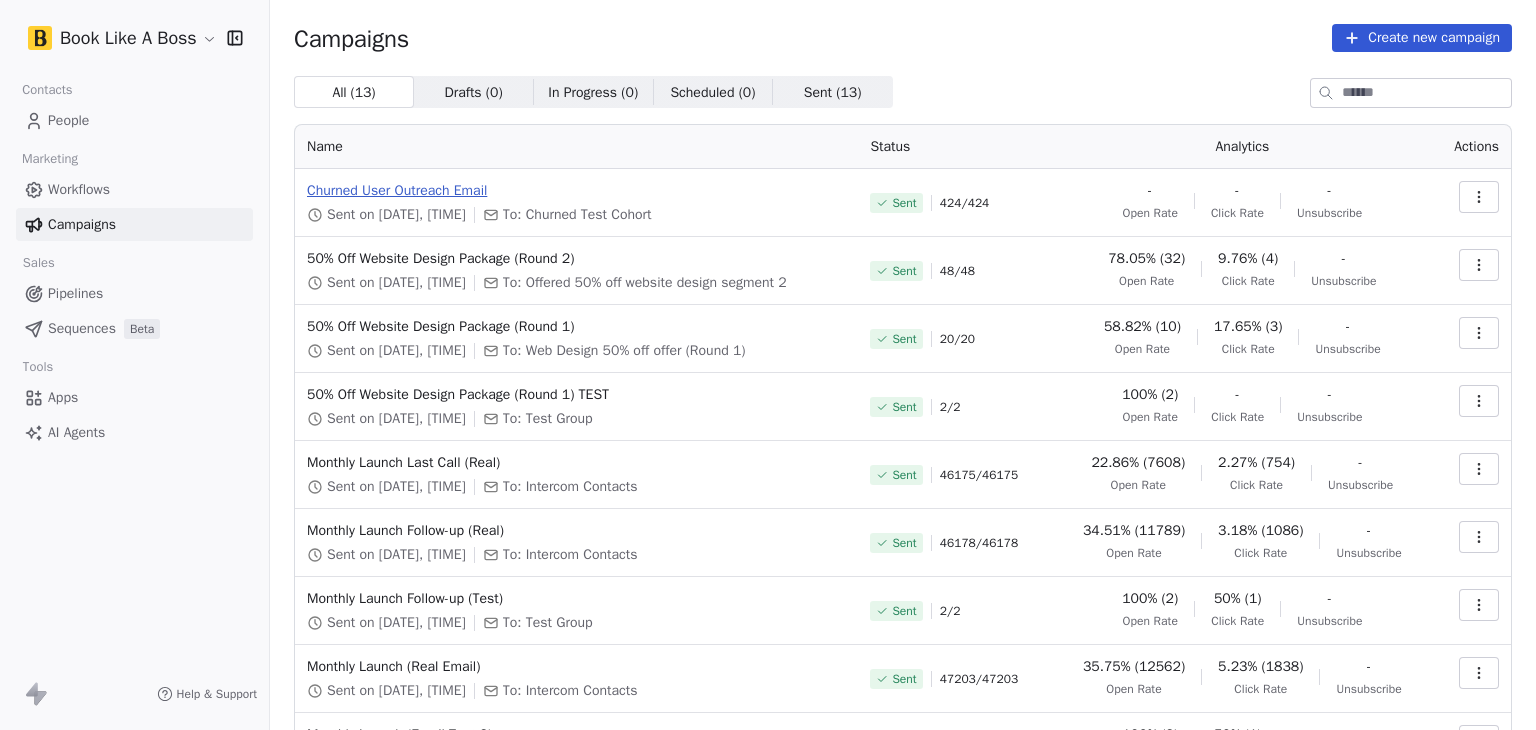 click on "Churned User Outreach Email" at bounding box center [576, 191] 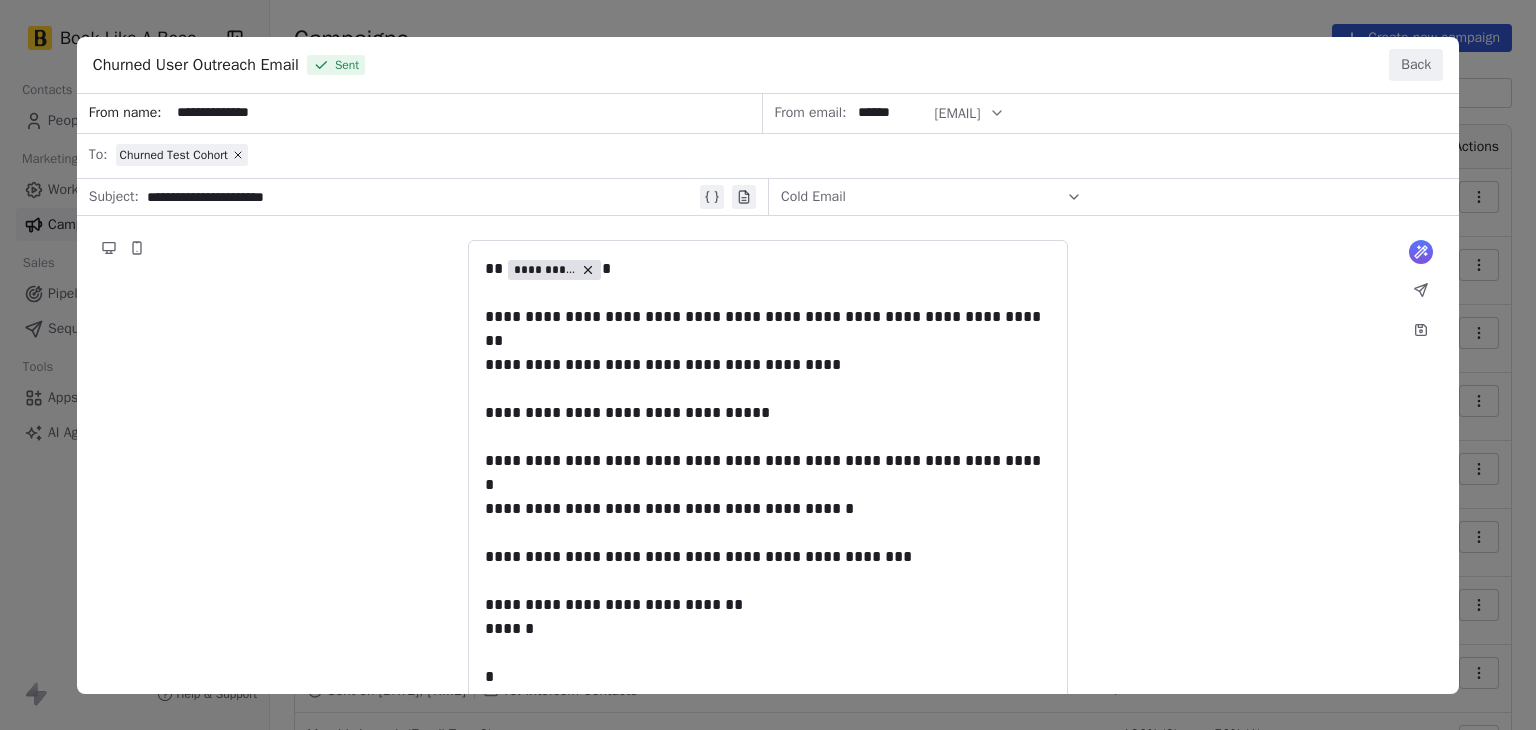 click on "Back" at bounding box center (1416, 65) 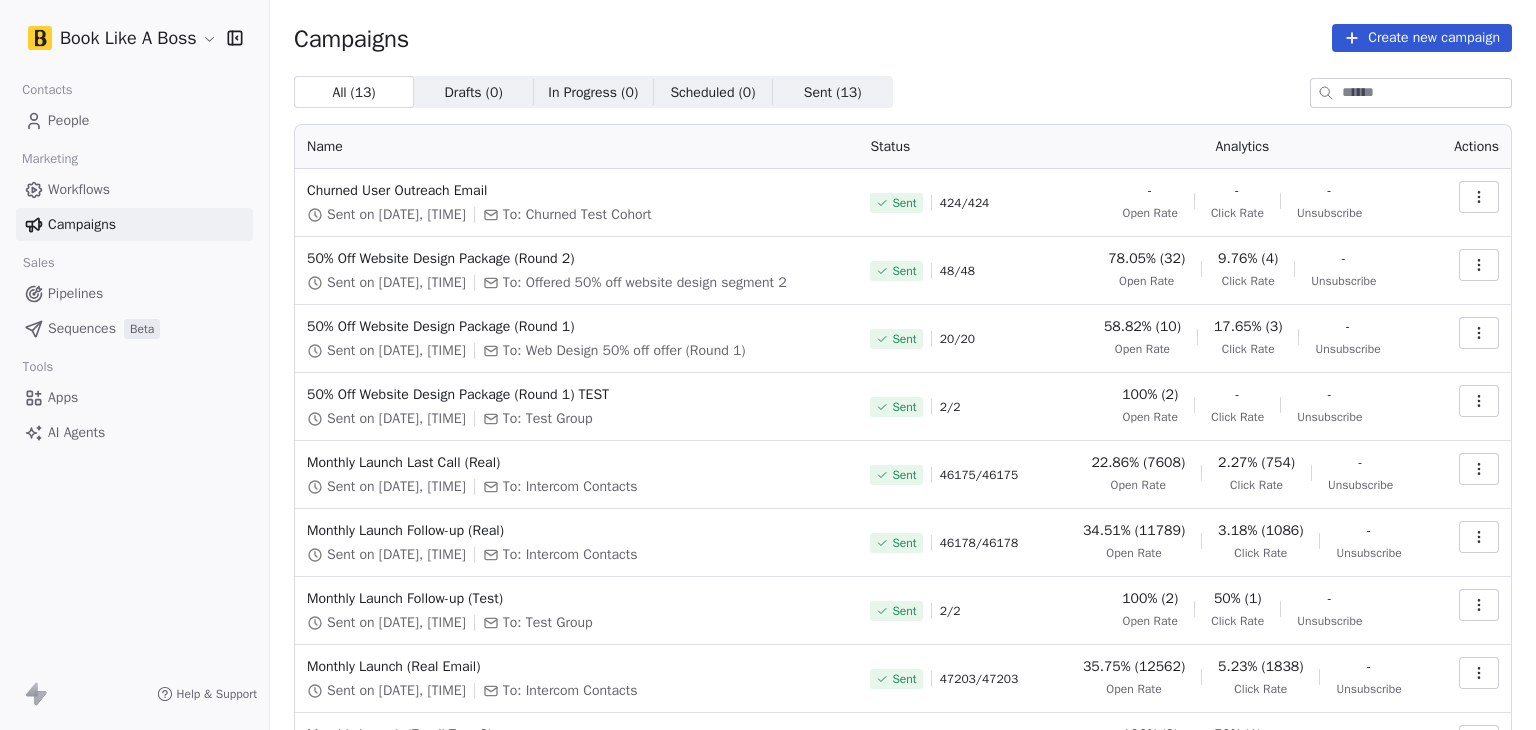 click on "Sequences" at bounding box center (82, 328) 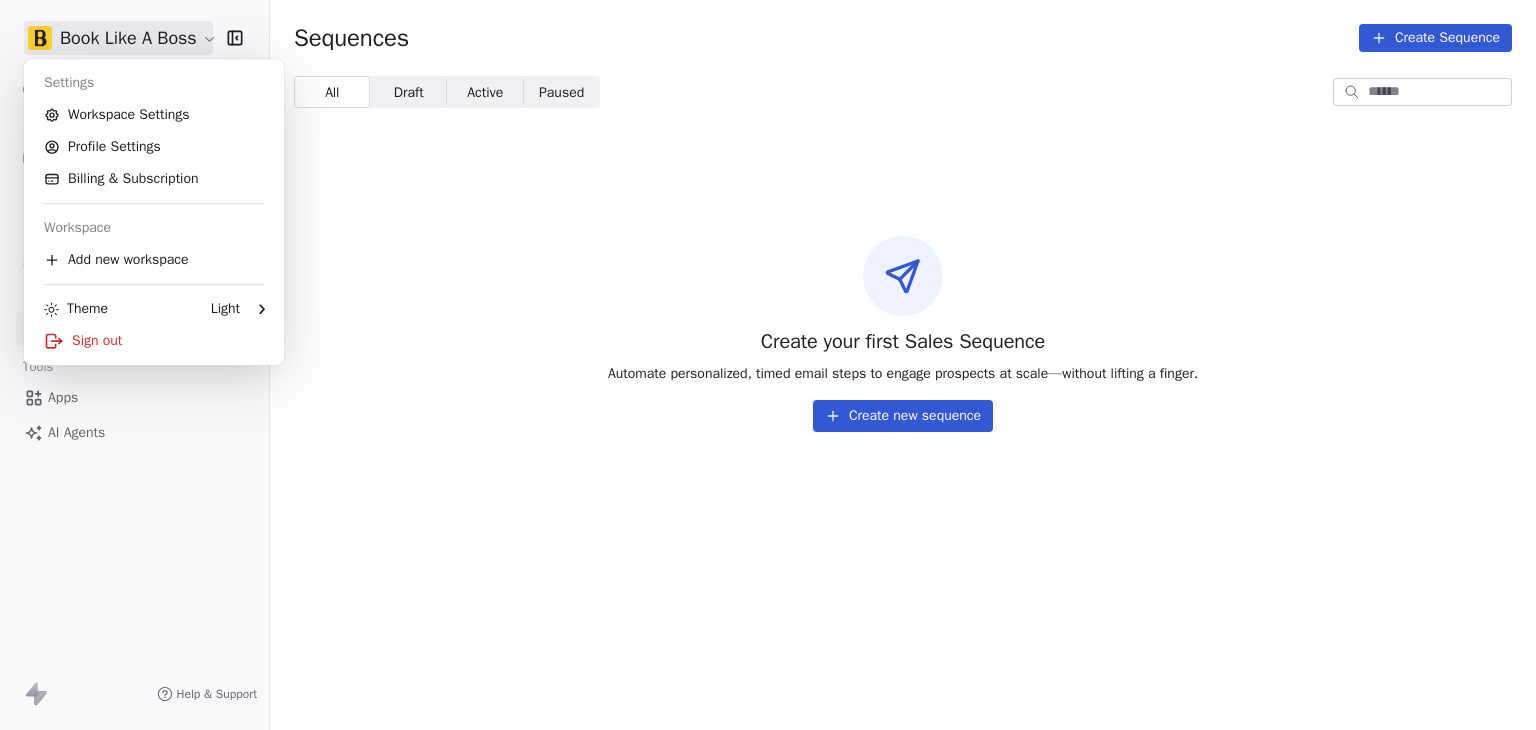 click on "Book Like A Boss Contacts People Marketing Workflows Campaigns Sales Pipelines Sequences Beta Tools Apps AI Agents Help & Support Sequences Create Sequence All All Draft Draft Active Active Paused Paused Create your first Sales Sequence Automate personalized, timed email steps to engage prospects at scale—without lifting a finger. Create new sequence Settings Workspace Settings Profile Settings Billing & Subscription Workspace Add new workspace Theme Light Sign out" at bounding box center [768, 365] 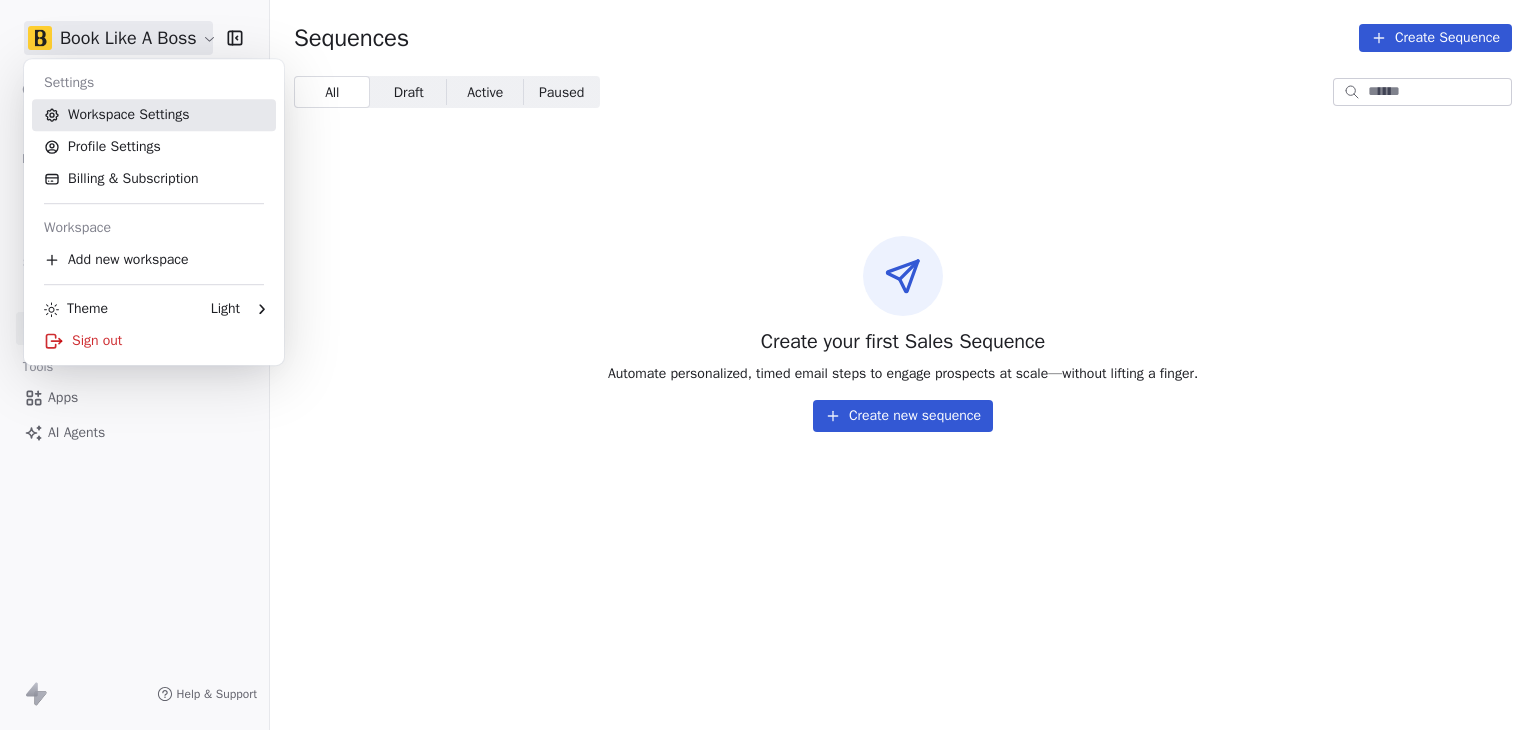 click on "Workspace Settings" at bounding box center (154, 115) 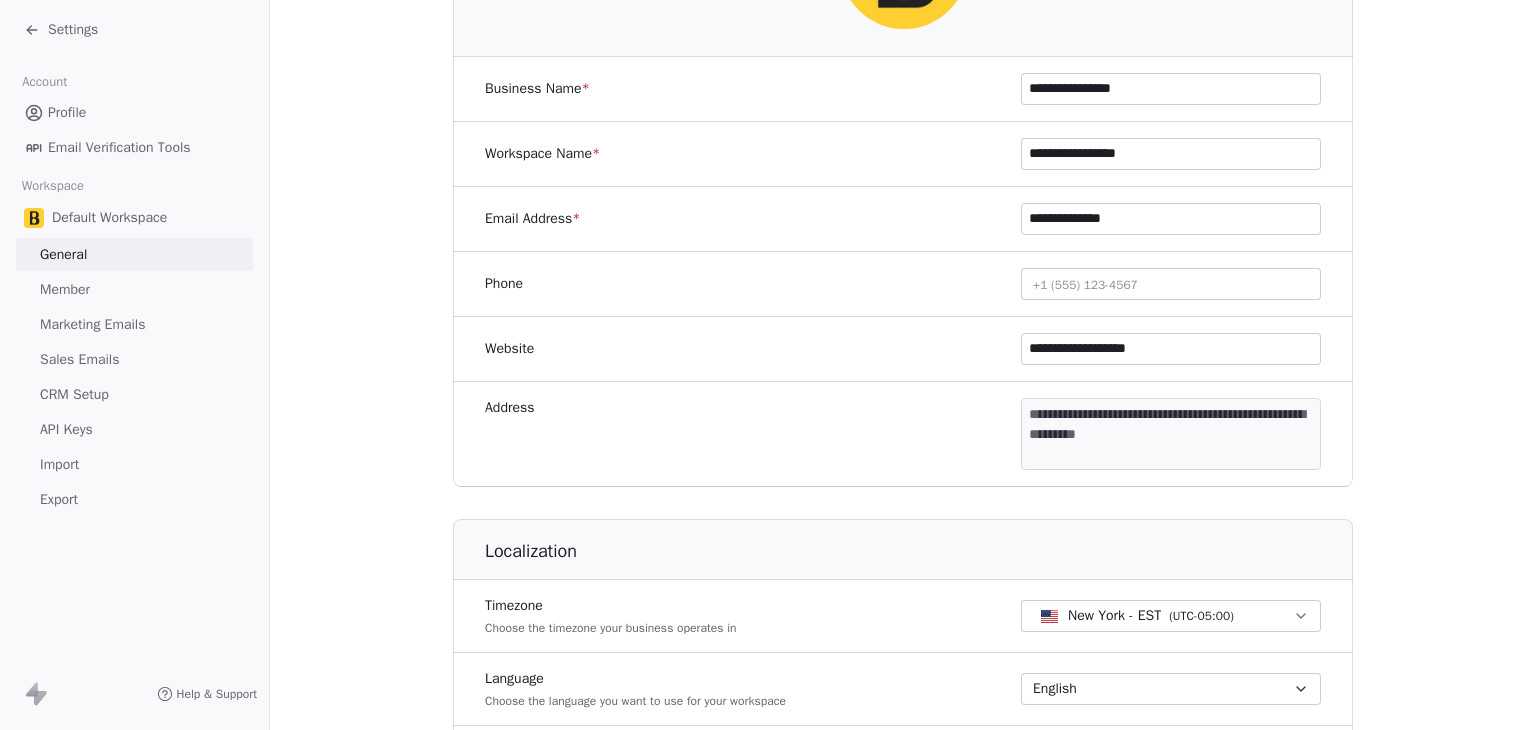 scroll, scrollTop: 0, scrollLeft: 0, axis: both 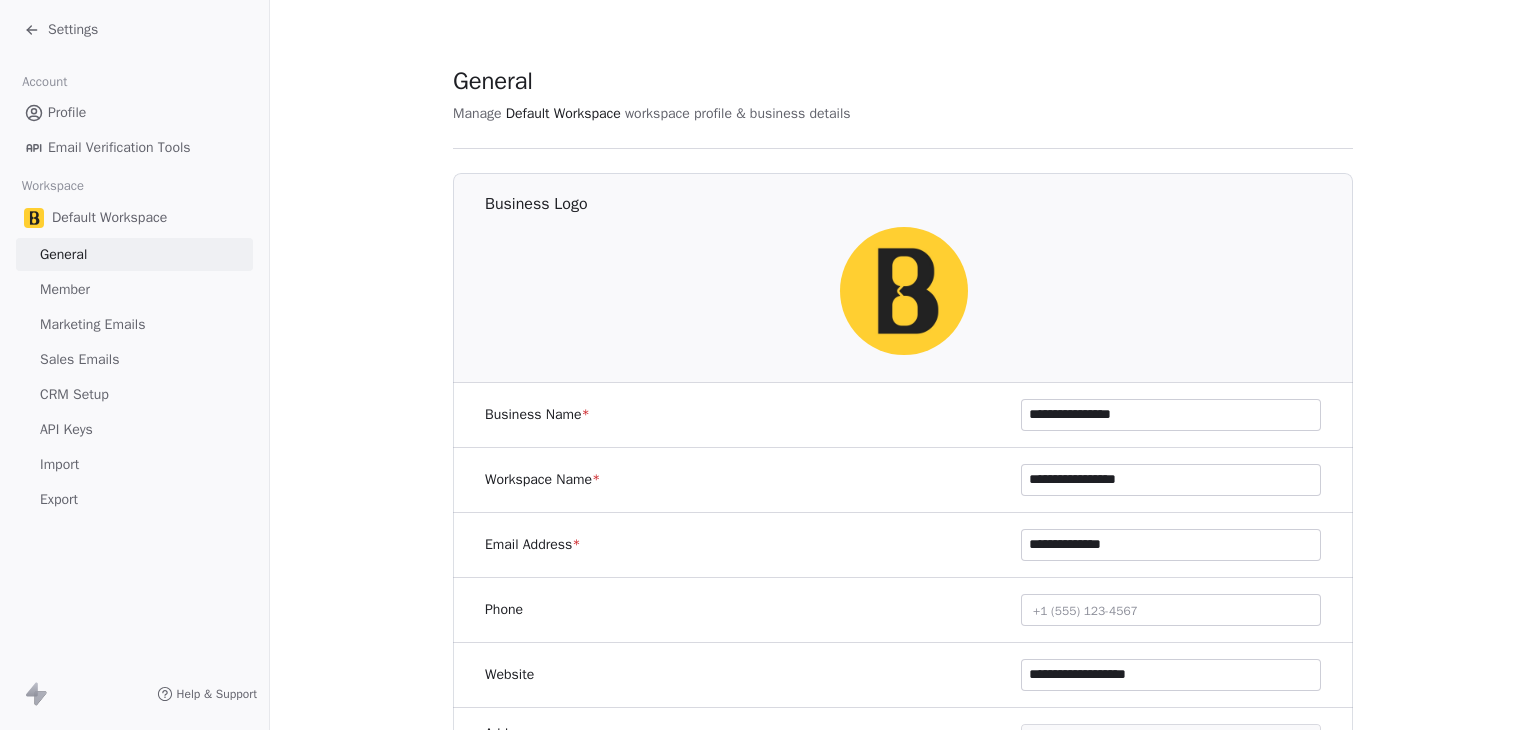 click on "Settings" at bounding box center (73, 30) 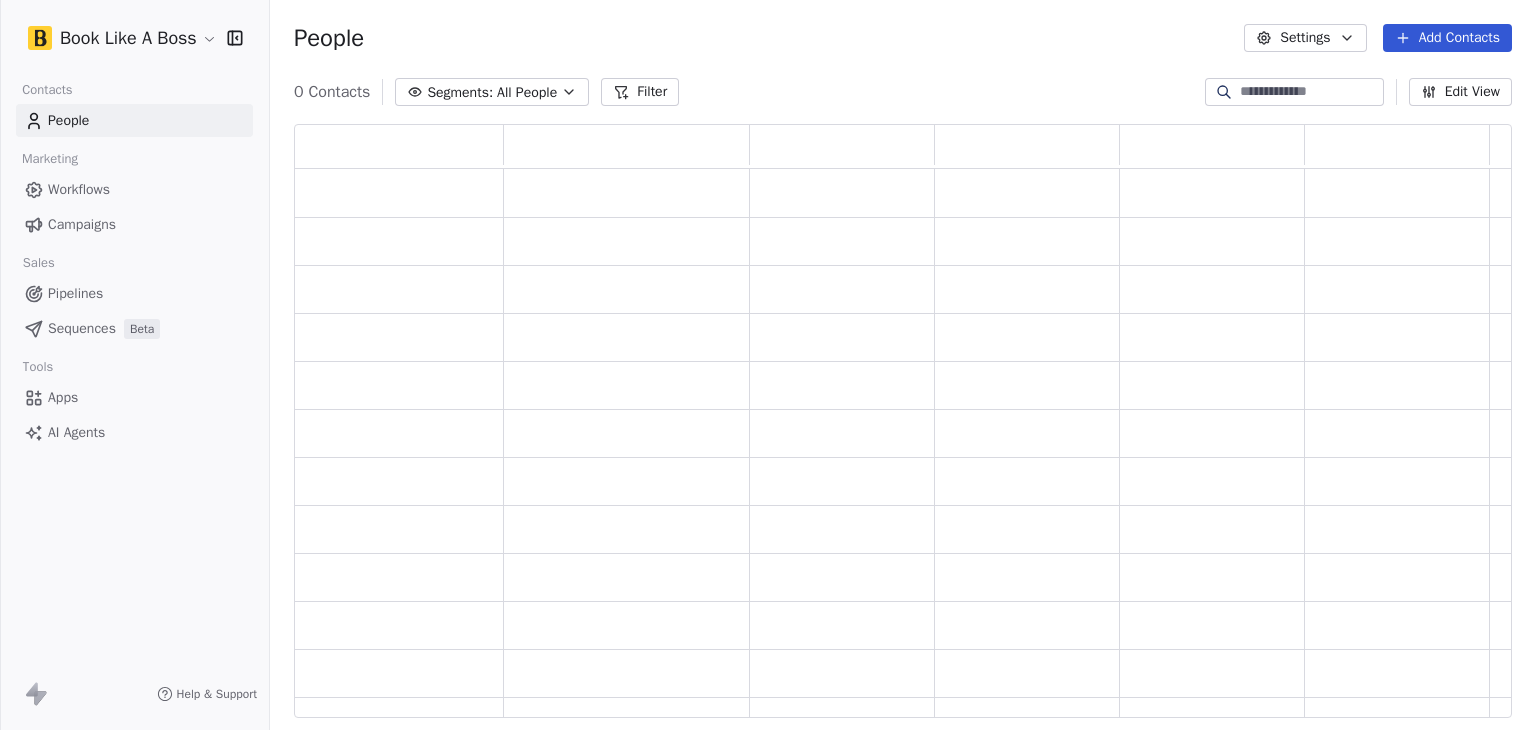 scroll, scrollTop: 16, scrollLeft: 16, axis: both 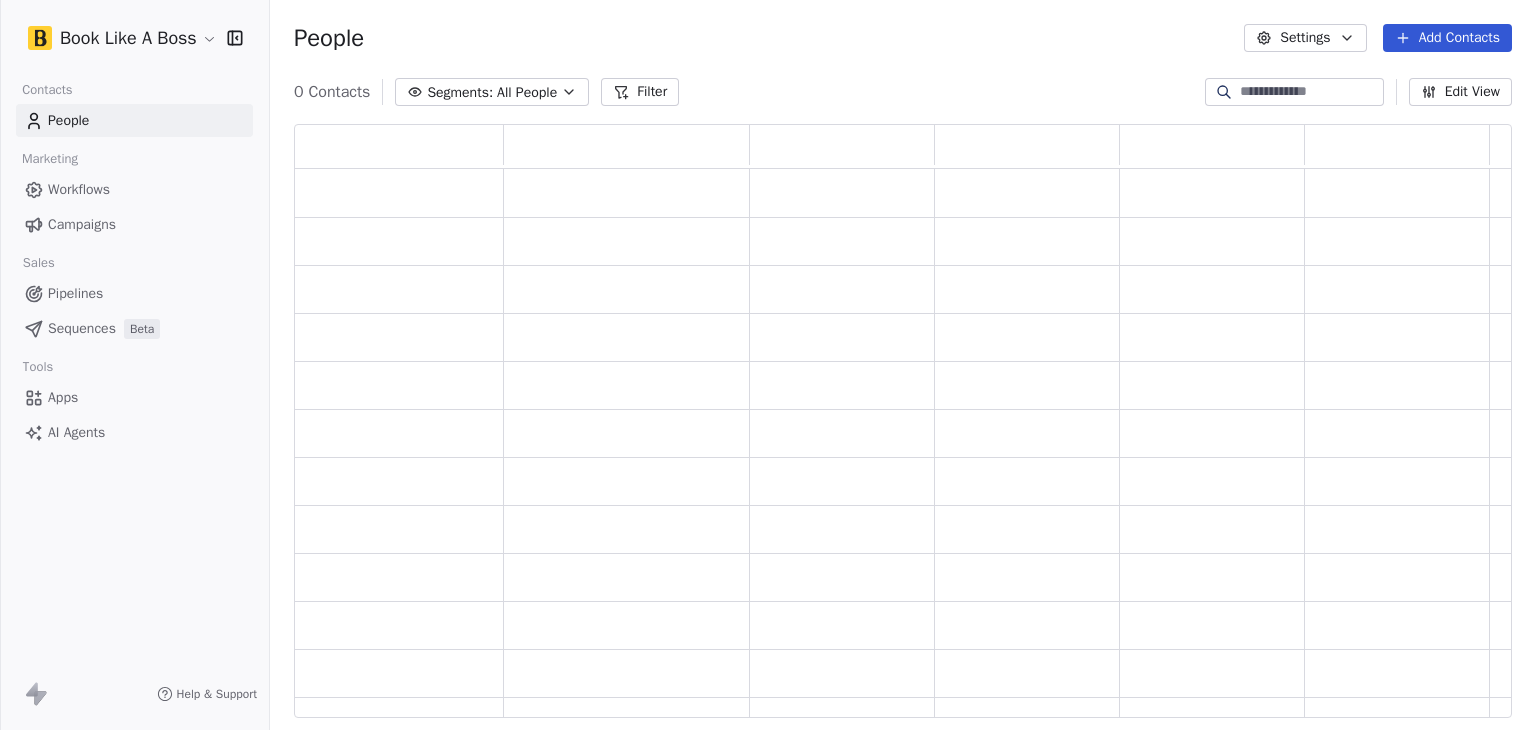 click on "Book Like A Boss Contacts People Marketing Workflows Campaigns Sales Pipelines Sequences Beta Tools Apps AI Agents Help & Support People Settings Add Contacts 0 Contacts Segments: All People Filter Edit View Tag Add to Sequence Export" at bounding box center (768, 365) 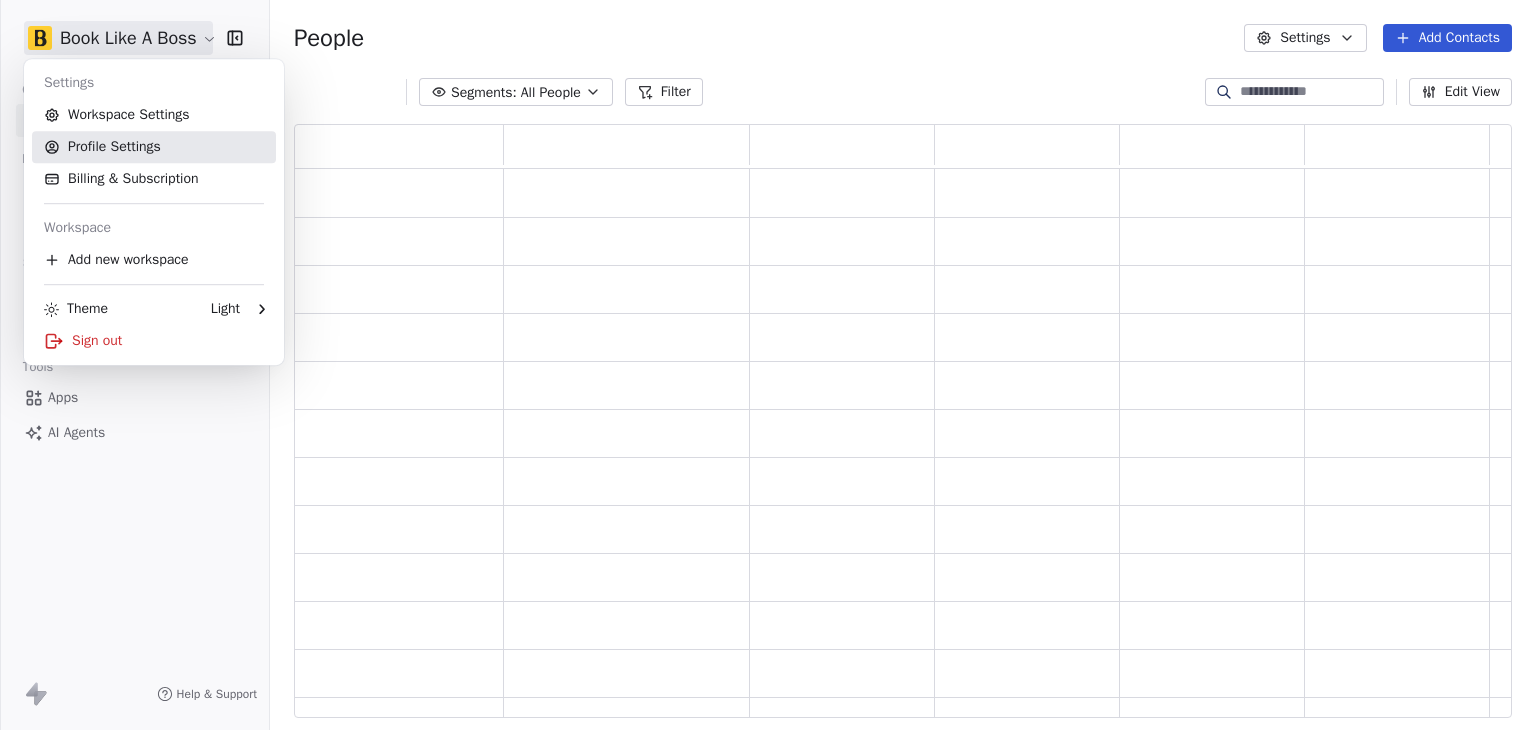 click on "Profile Settings" at bounding box center [154, 147] 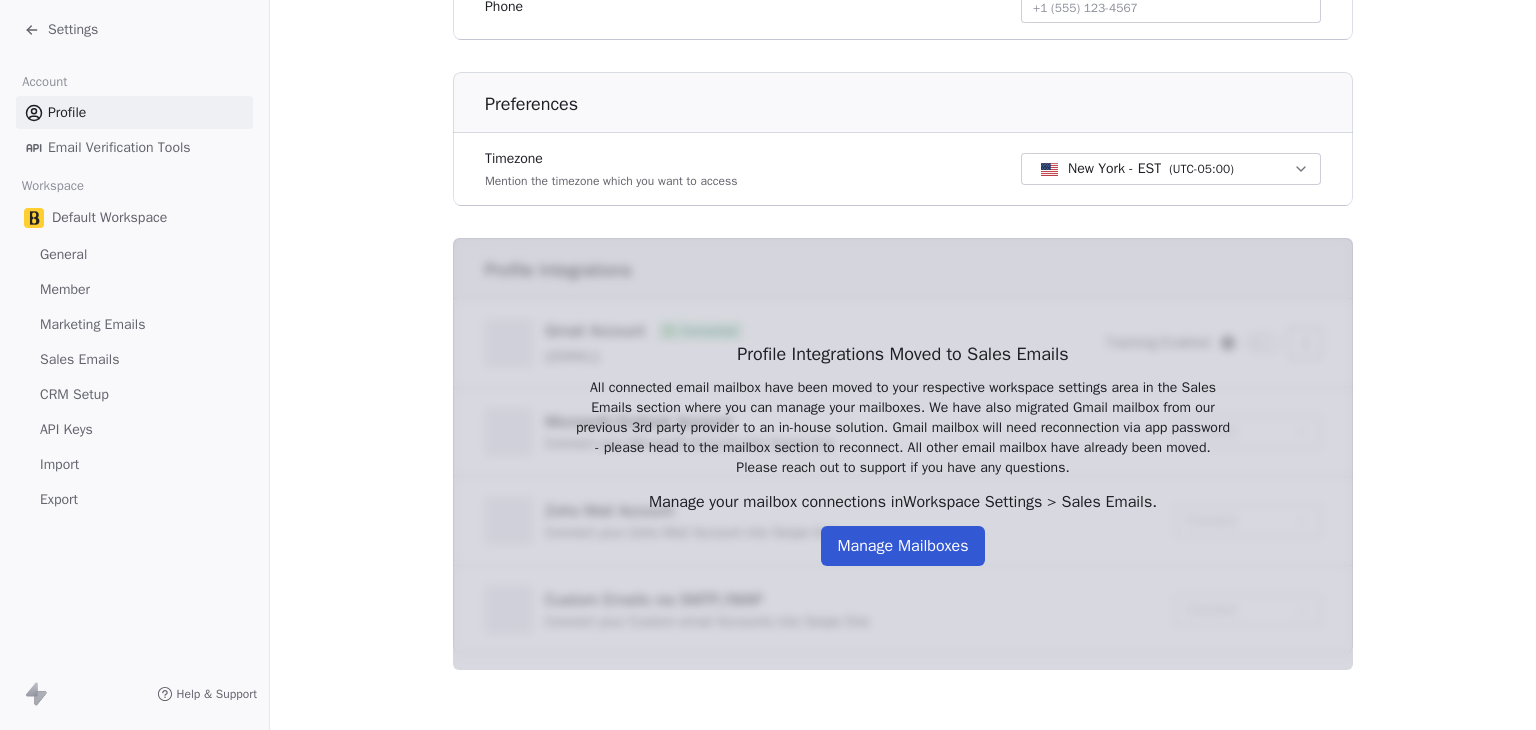 scroll, scrollTop: 543, scrollLeft: 0, axis: vertical 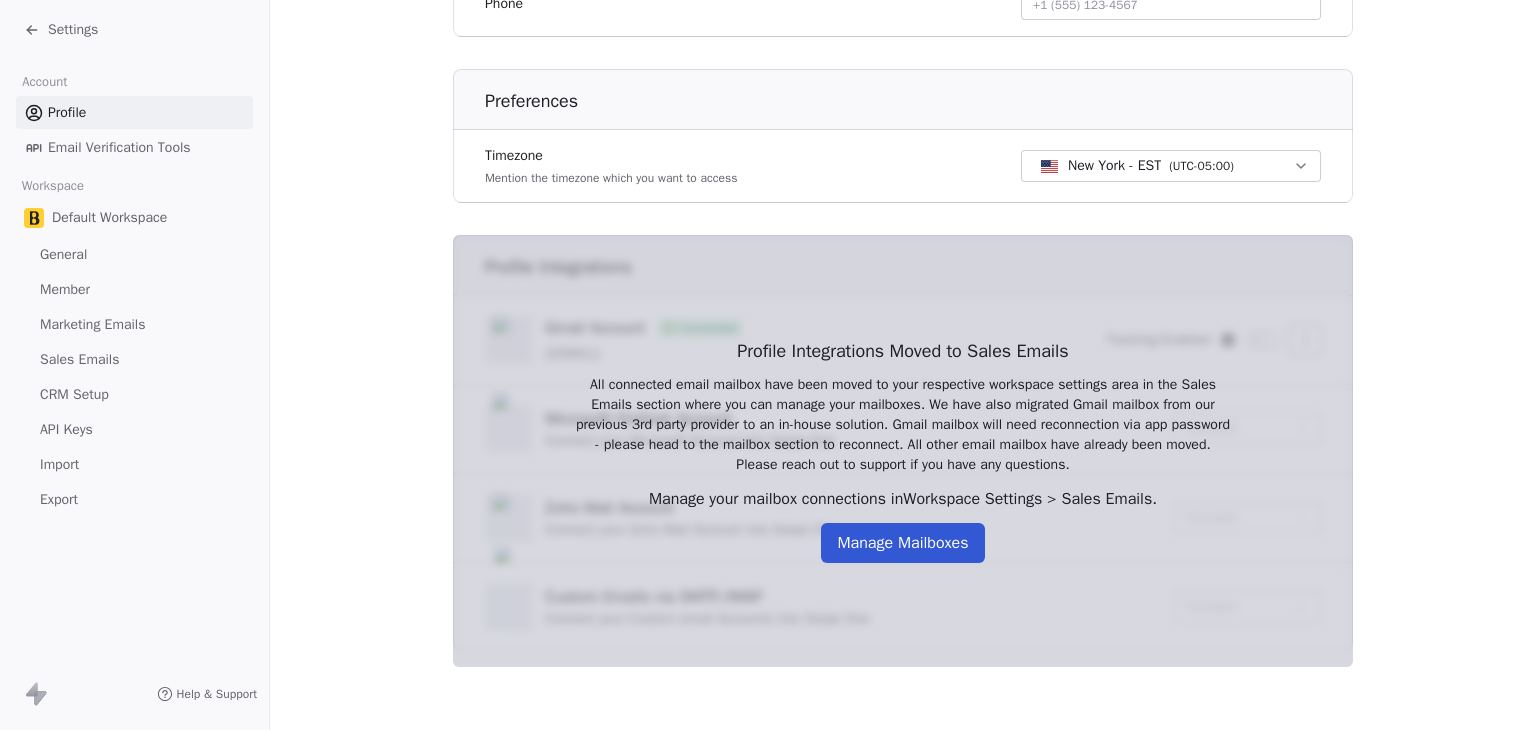 click on "Manage Mailboxes" at bounding box center [902, 543] 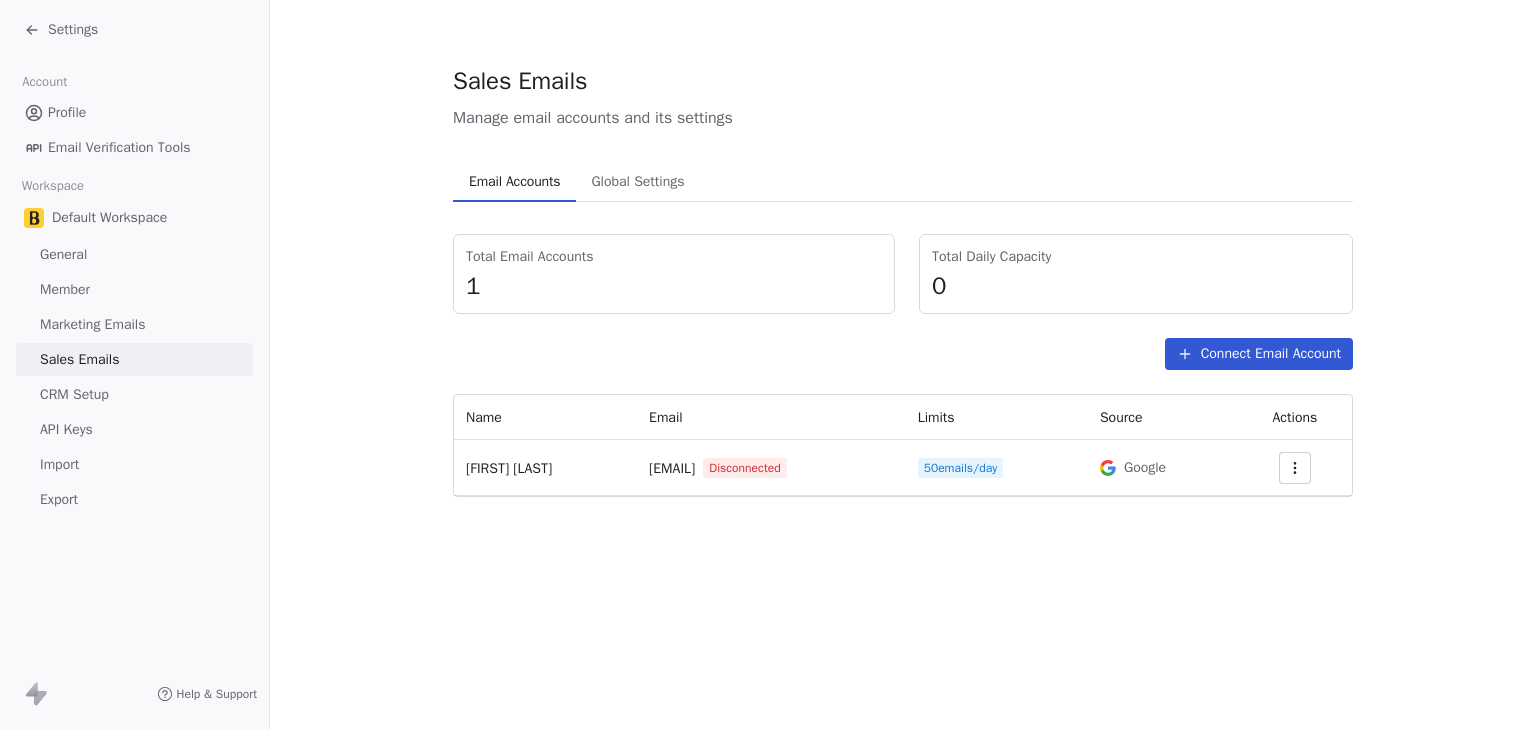 click 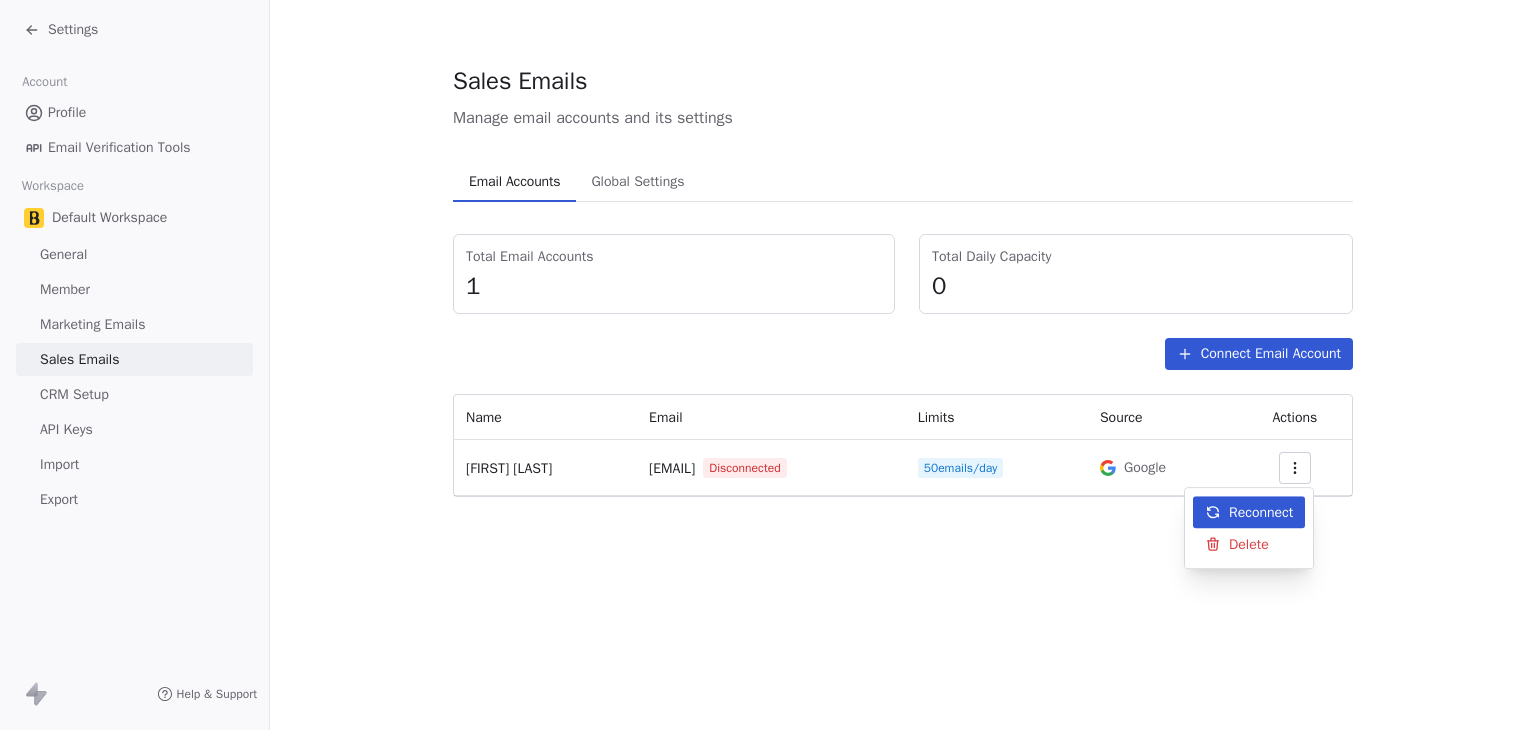 click on "Settings Account Profile Email Verification Tools Workspace Default Workspace General Member Marketing Emails Sales Emails CRM Setup API Keys Import Export Help & Support Sales Emails Manage email accounts and its settings Email Accounts Email Accounts Global Settings Global Settings Total Email Accounts 1 Total Daily Capacity 0 Connect Email Account Name Email Limits Source Actions [FIRST] [LAST] [EMAIL] Disconnected 50 emails/day Google Reconnect Delete" at bounding box center [768, 365] 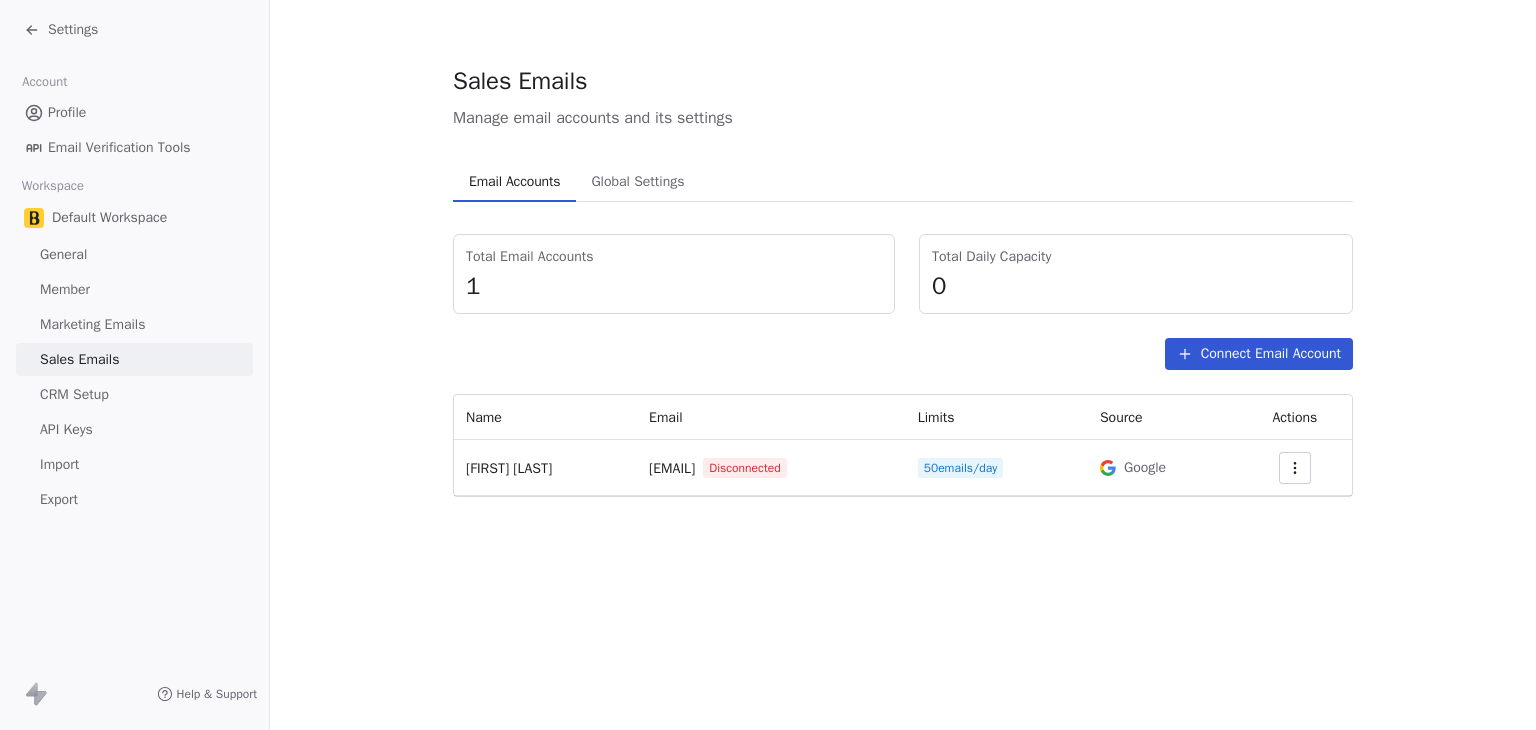 click on "Settings" at bounding box center [73, 30] 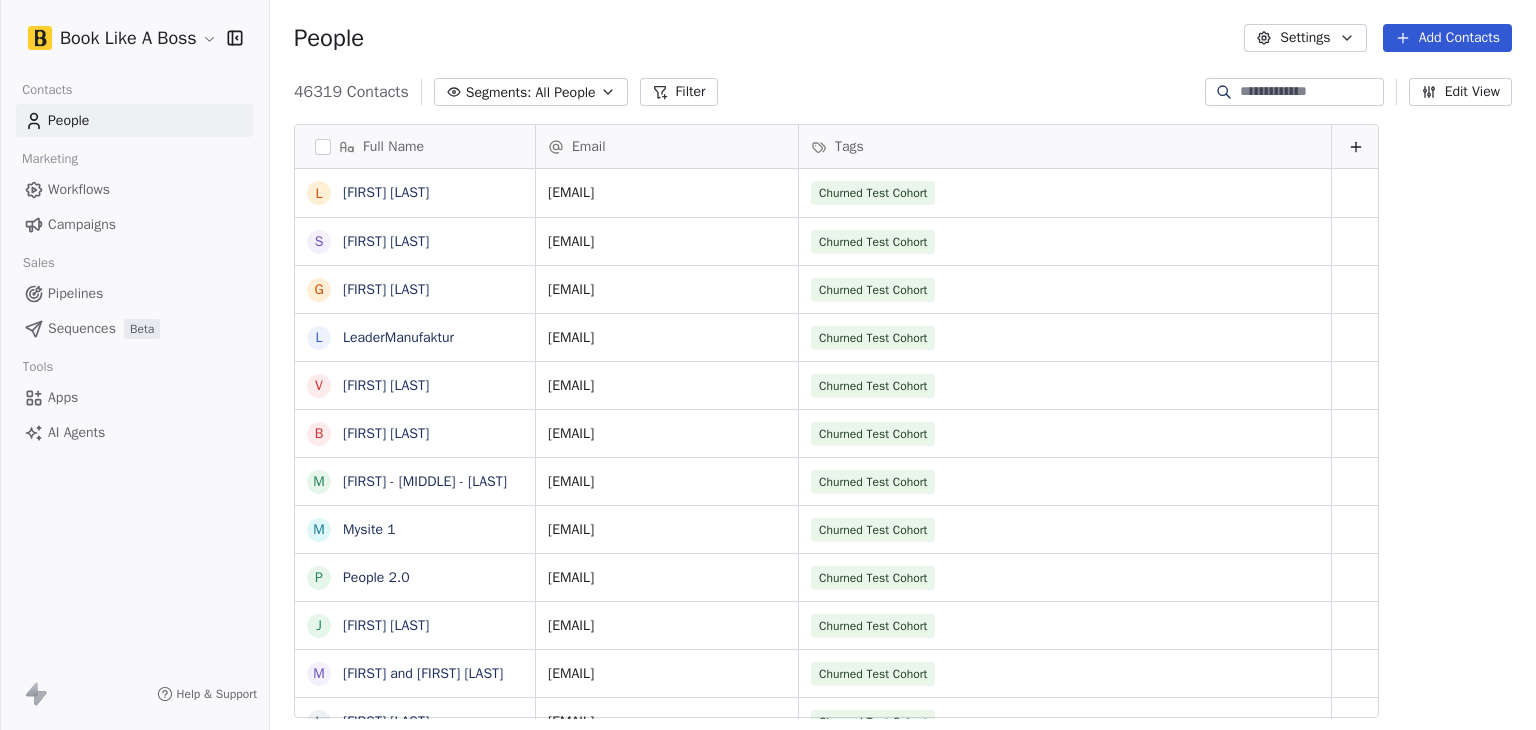 scroll, scrollTop: 16, scrollLeft: 16, axis: both 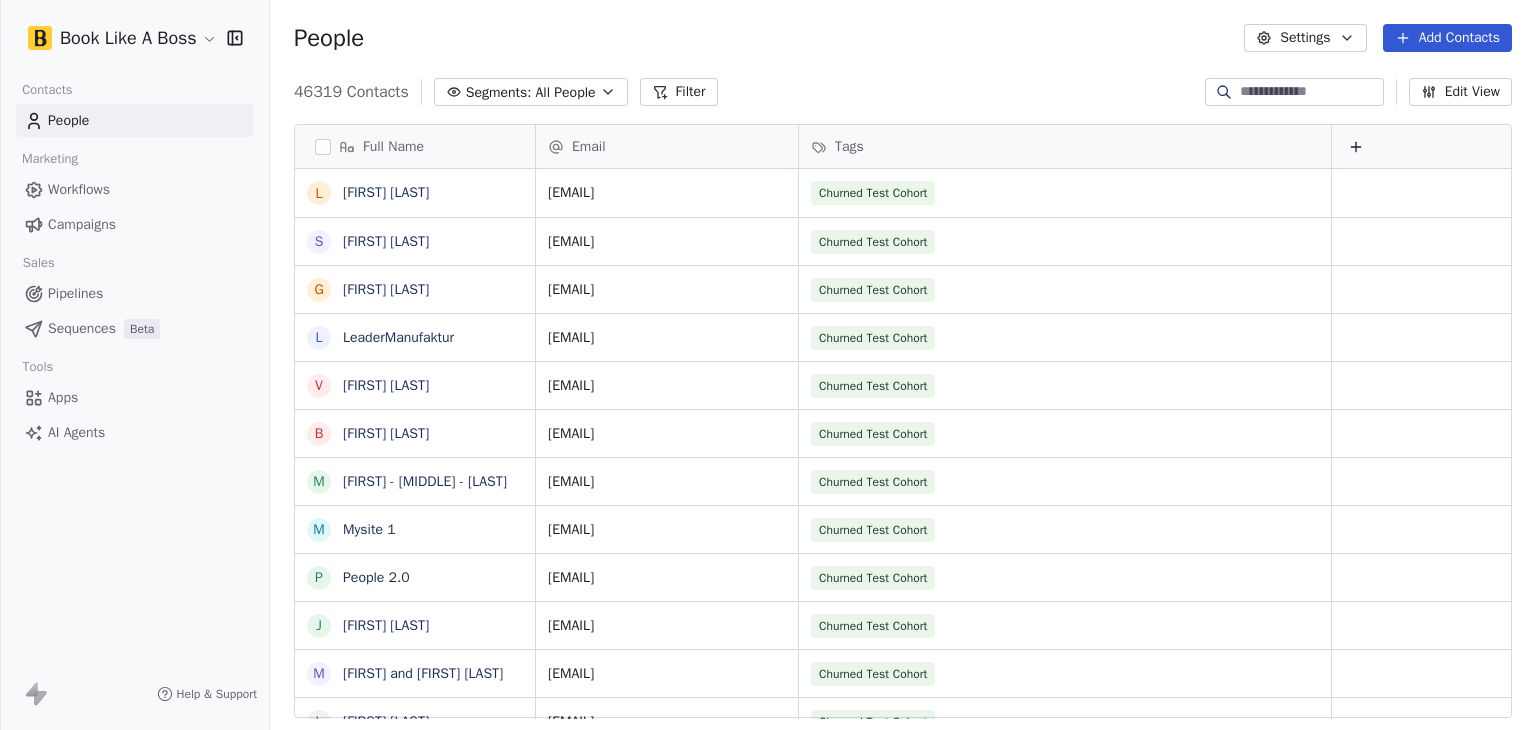 click on "Book Like A Boss Contacts People Marketing Workflows Campaigns Sales Pipelines Sequences Beta Tools Apps AI Agents Help & Support People Settings Add Contacts 46319 Contacts Segments: All People Filter Edit View Tag Add to Sequence Export Full Name L [LAST] S [LAST] G [LAST] L [LAST] V [LAST] B [LAST] M [LAST] M [LAST] 1 P [LAST] 2.0 J [LAST] M [LAST] L [LAST] Y [LAST] N [LAST] D [LAST] H [LAST] S [LAST] T [LAST] P [LAST] A [LAST] A [LAST] J [LAST] b [LAST] T [LAST] K [LAST] J [LAST] L [LAST] J [LAST] L [LAST] A [LAST] B [LAST] T [LAST] Email Tags [EMAIL] Churned Test Cohort [EMAIL] Churned Test Cohort [EMAIL] Churned Test Cohort [EMAIL] Churned Test Cohort [EMAIL] Churned Test Cohort [EMAIL]" at bounding box center [768, 365] 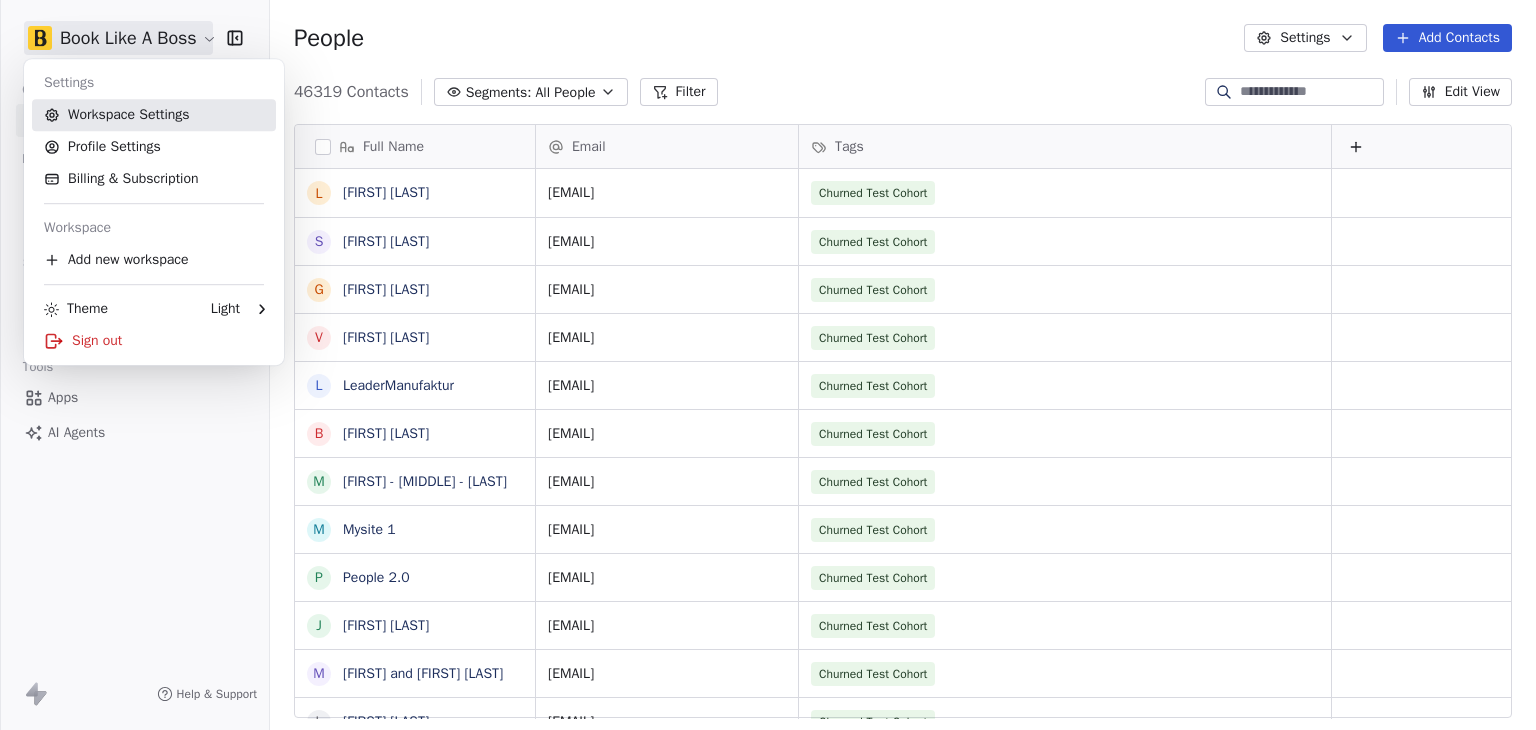 click on "Workspace Settings" at bounding box center (154, 115) 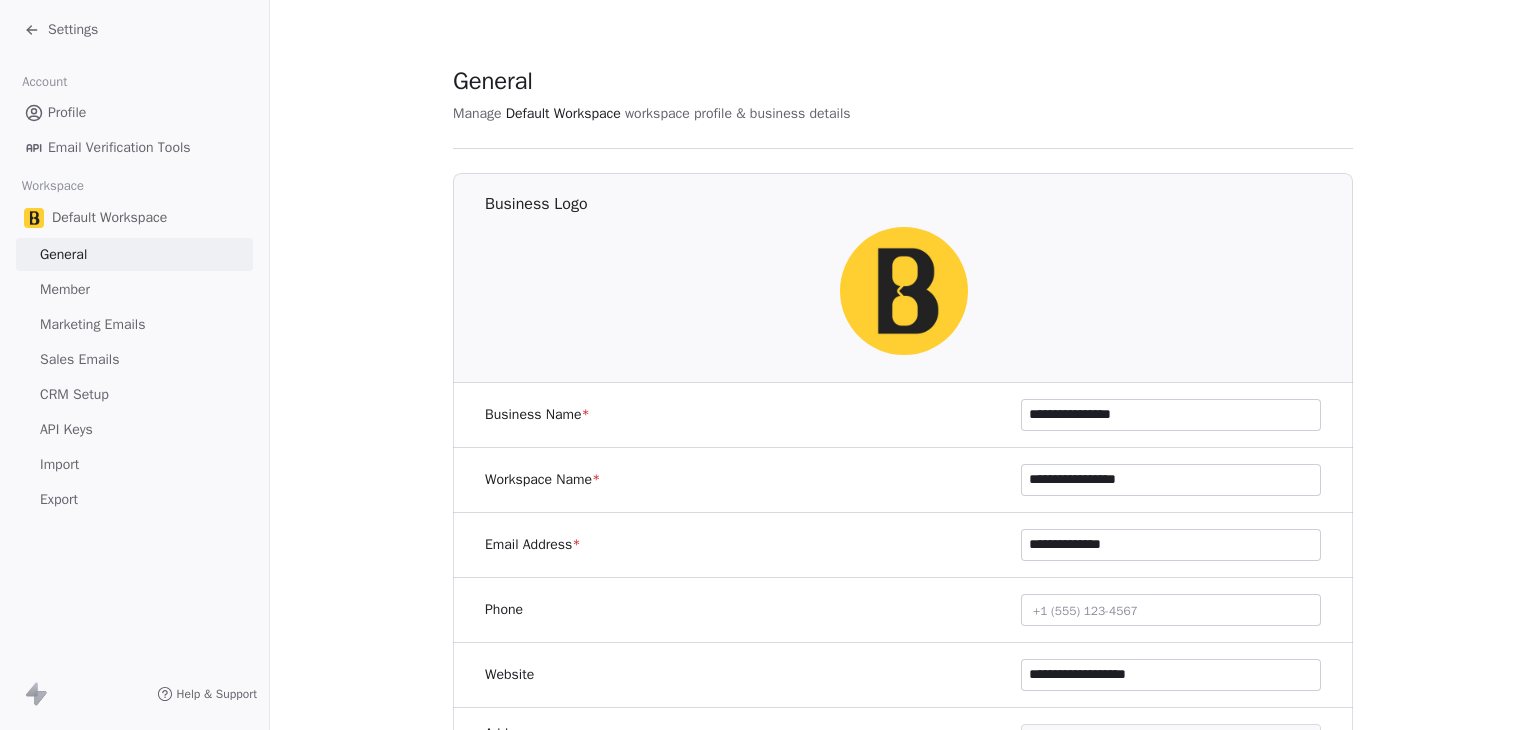 click on "Sales Emails" at bounding box center [79, 359] 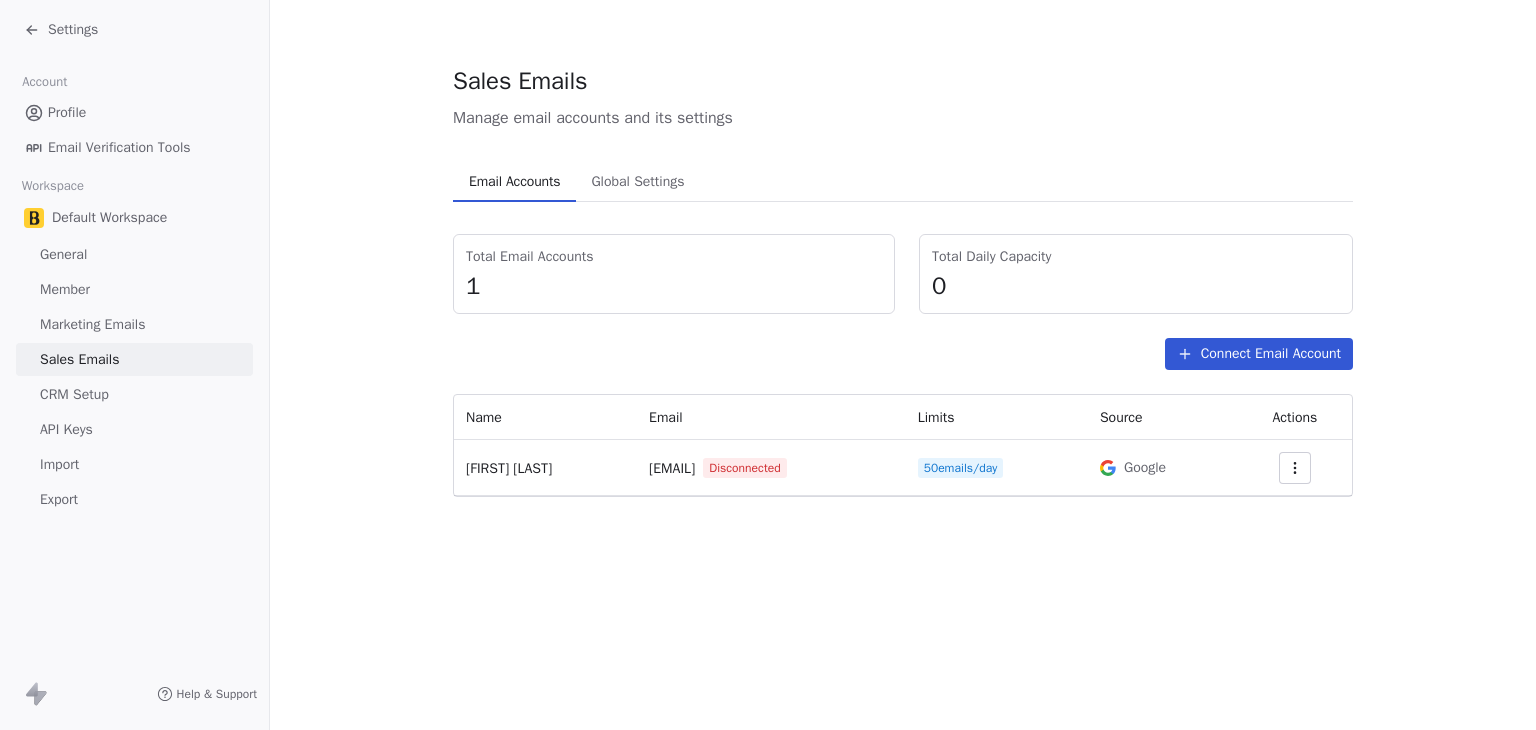 click 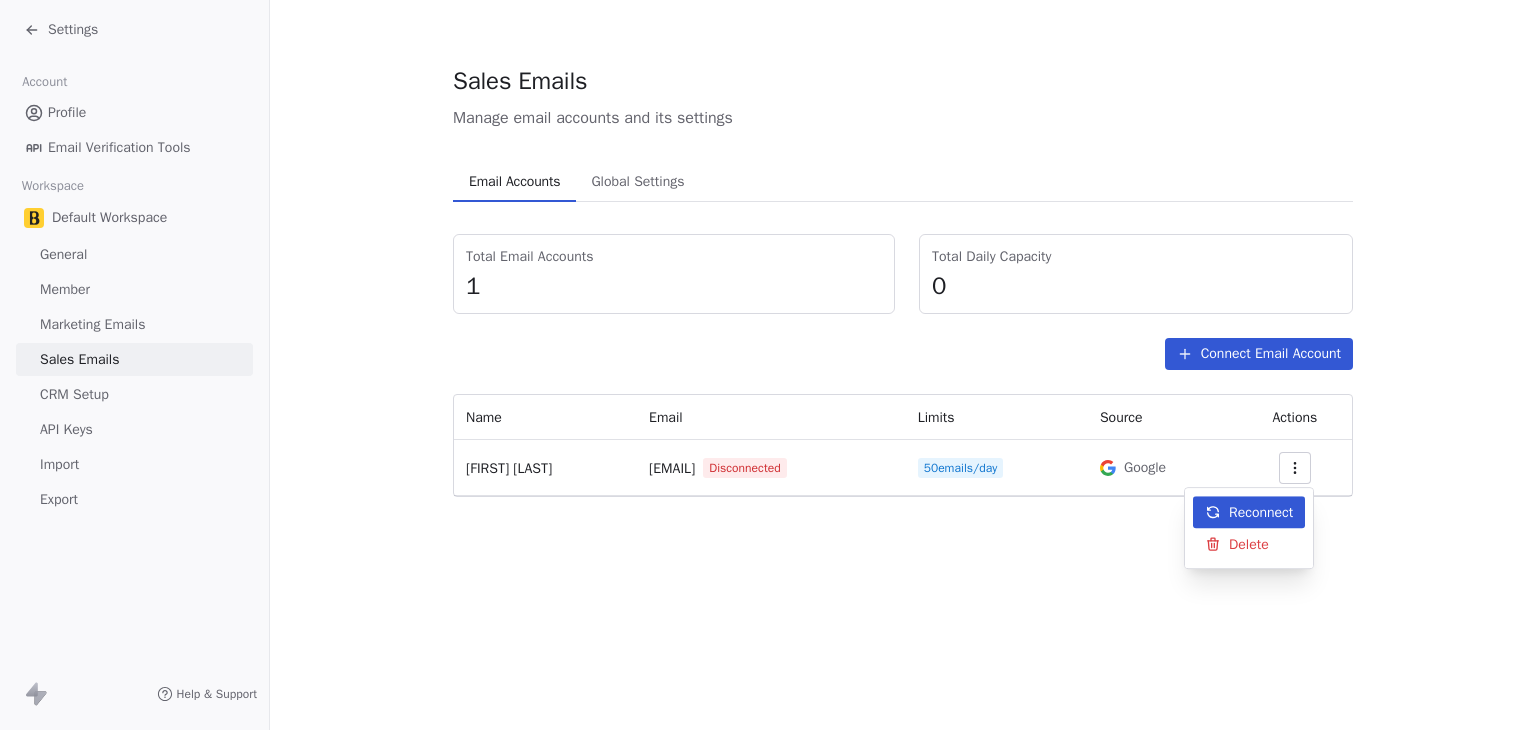 click on "Settings Account Profile Email Verification Tools Workspace Default Workspace General Member Marketing Emails Sales Emails CRM Setup API Keys Import Export Help & Support Sales Emails Manage email accounts and its settings Email Accounts Email Accounts Global Settings Global Settings Total Email Accounts 1 Total Daily Capacity 0 Connect Email Account Name Email Limits Source Actions [FIRST] [LAST] [EMAIL] Disconnected 50 emails/day Google Reconnect Delete" at bounding box center [768, 365] 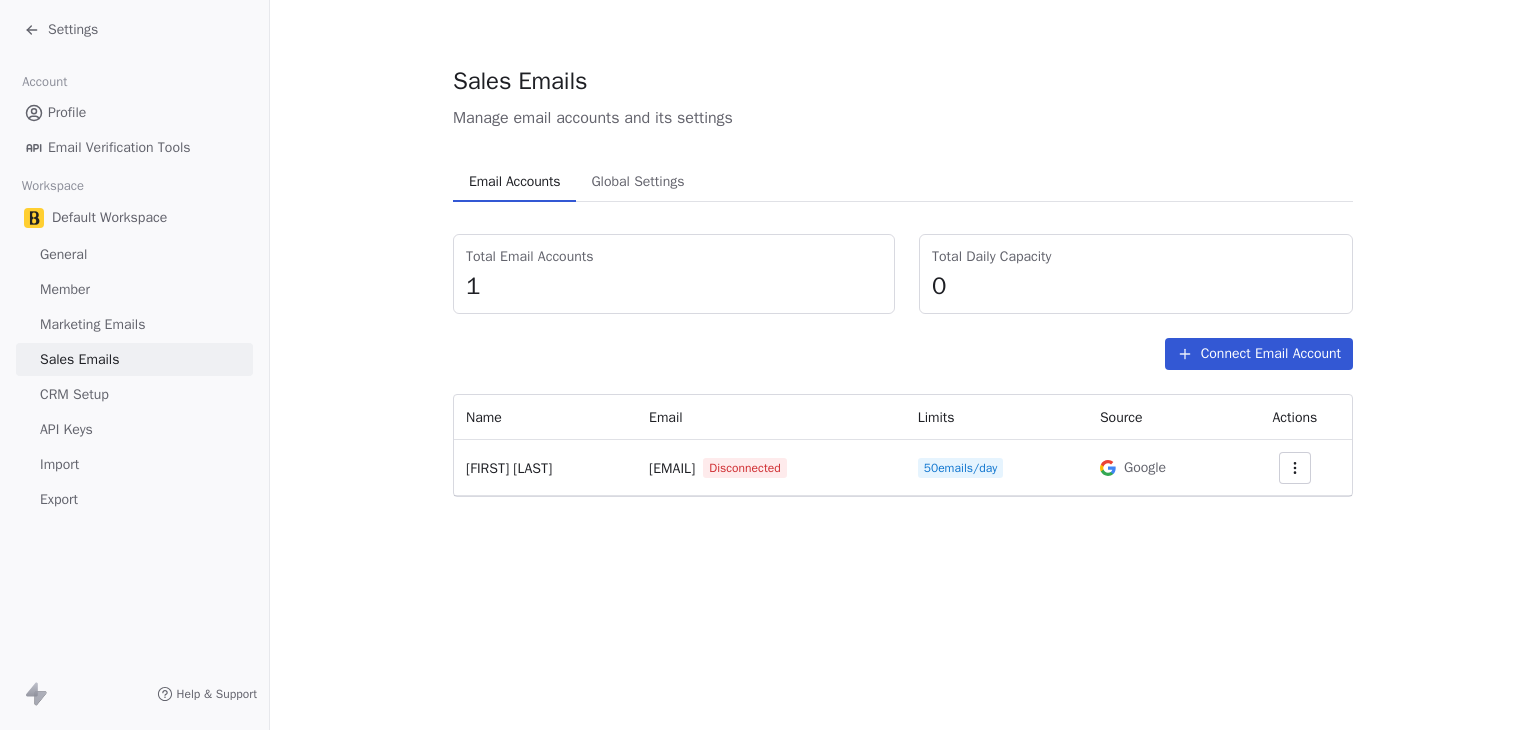 click on "Settings" at bounding box center (73, 30) 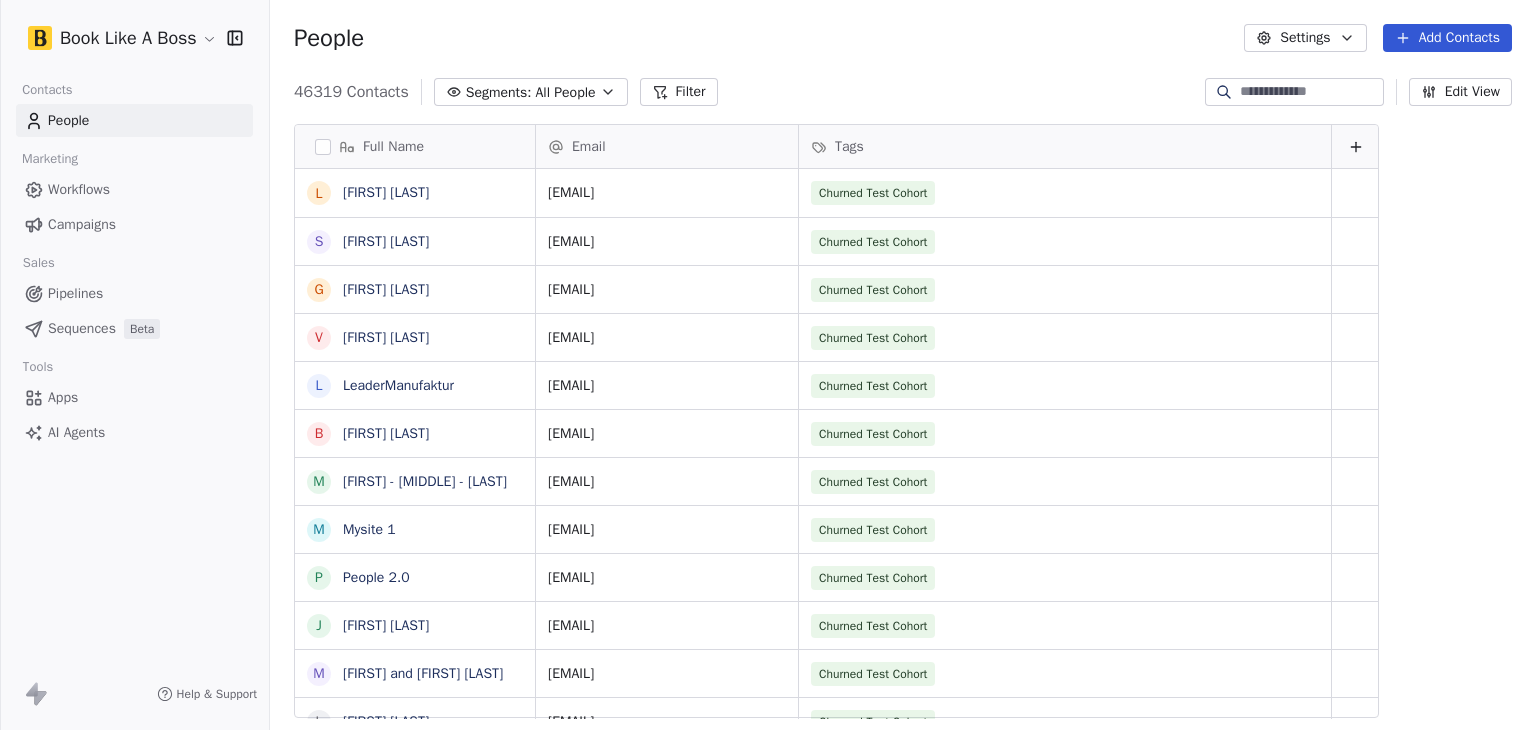 scroll, scrollTop: 16, scrollLeft: 16, axis: both 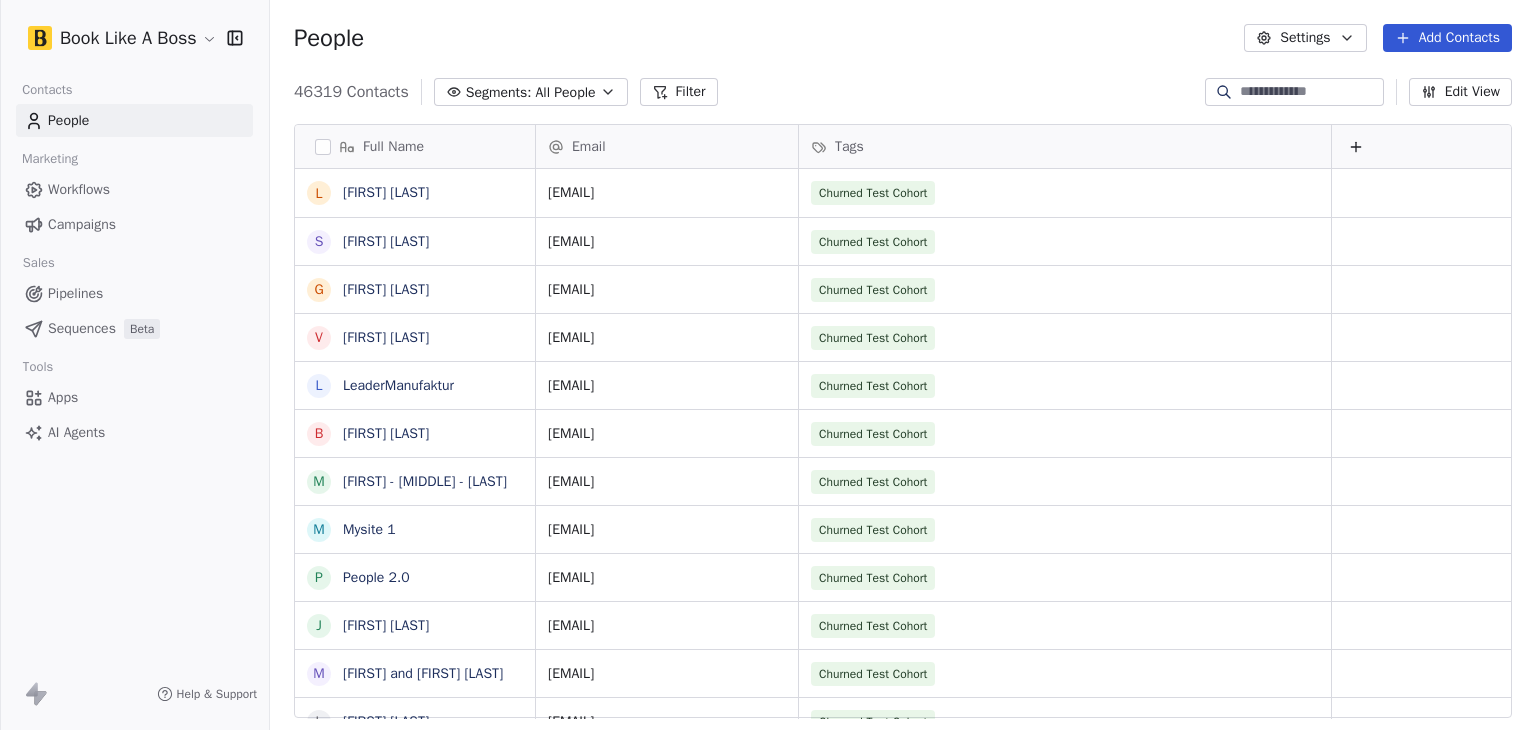 click on "Book Like A Boss Contacts People Marketing Workflows Campaigns Sales Pipelines Sequences Beta Tools Apps AI Agents Help & Support People Settings Add Contacts 46319 Contacts Segments: All People Filter Edit View Tag Add to Sequence Export Full Name L [LAST] S [LAST] G [LAST] V [LAST] L [LAST] B [LAST] M [LAST] M [LAST] 1 P [LAST] 2.0 J [LAST] M [LAST] L [LAST] Y [LAST] N [LAST] D [LAST] H [LAST] S [LAST] T [LAST] P [LAST] A [LAST] A [LAST] J [LAST] b [LAST] T [LAST] K [LAST] J [LAST] L [LAST] L [LAST] J [LAST] A [LAST] B [LAST] T [LAST] Email Tags [EMAIL] Churned Test Cohort [EMAIL] Churned Test Cohort [EMAIL] Churned Test Cohort [EMAIL] Churned Test Cohort [EMAIL] Churned Test Cohort [EMAIL]" at bounding box center (768, 365) 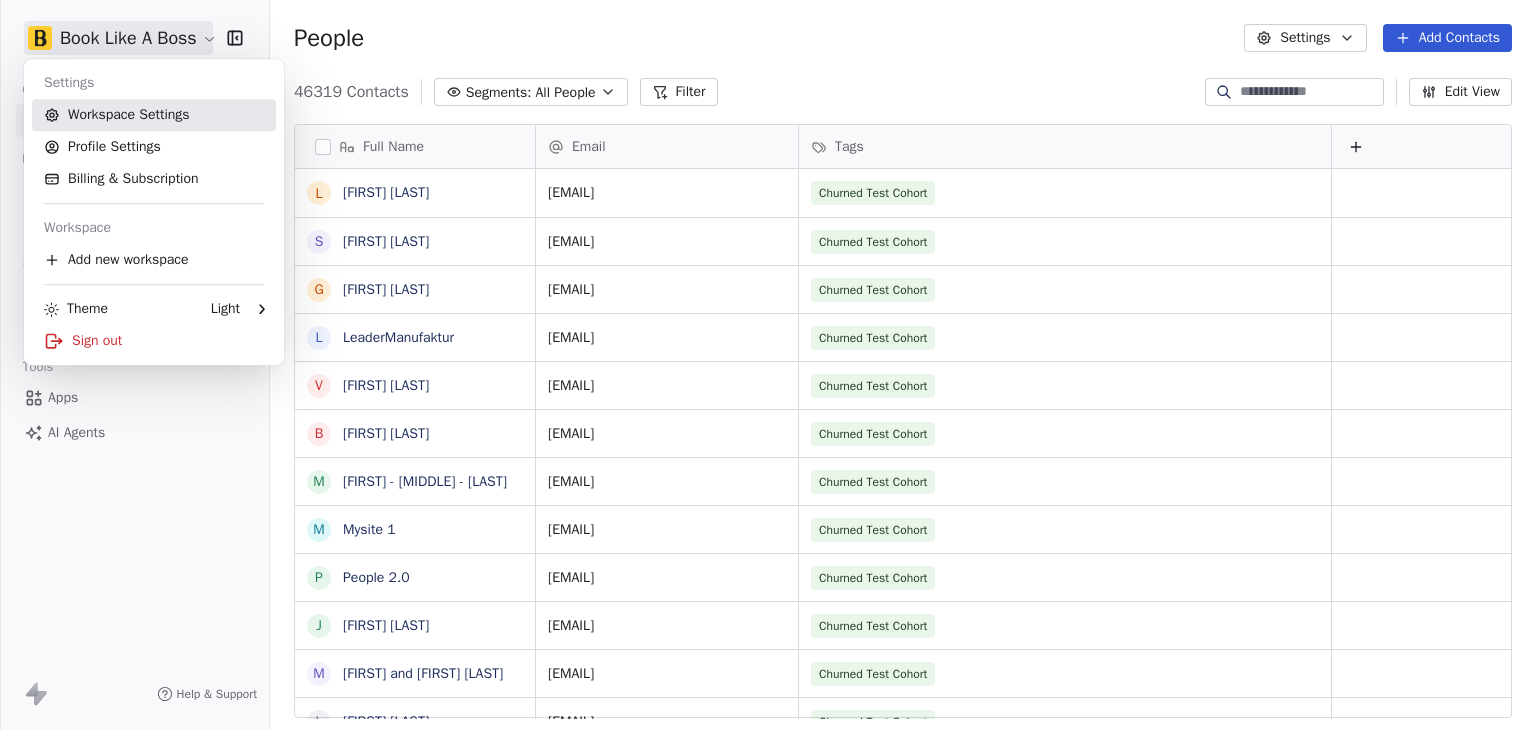 click on "Workspace Settings" at bounding box center (154, 115) 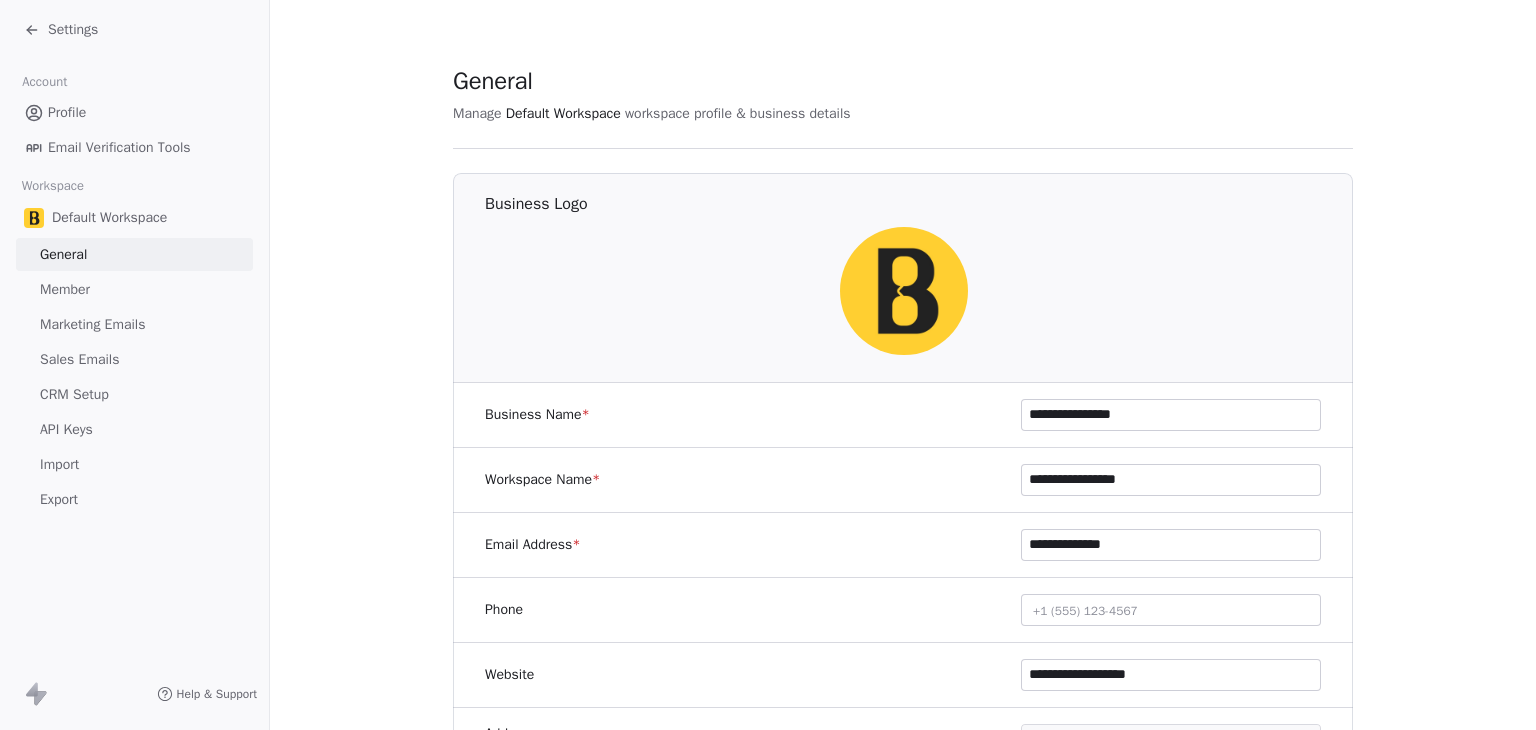 click on "Sales Emails" at bounding box center [79, 359] 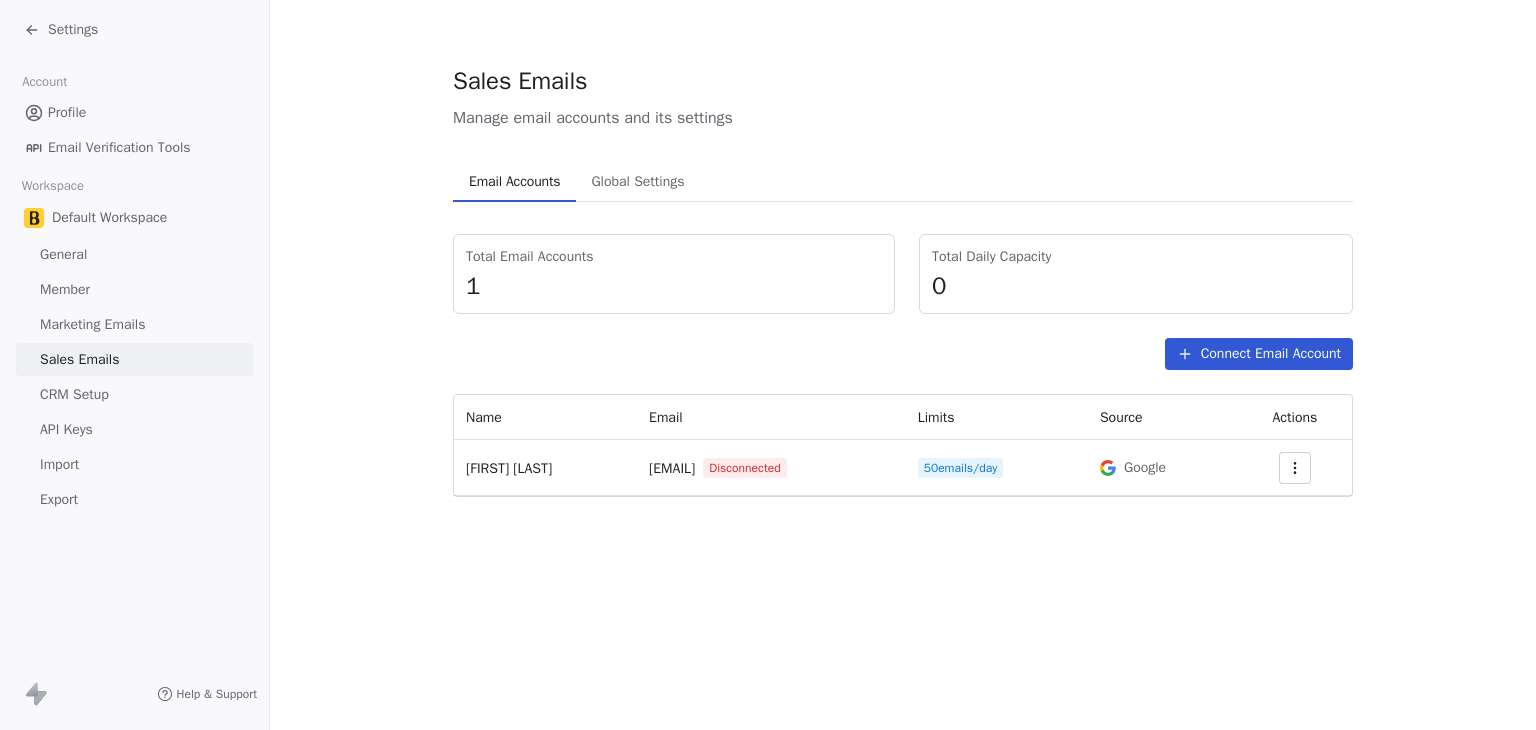 click on "Global Settings" at bounding box center (637, 182) 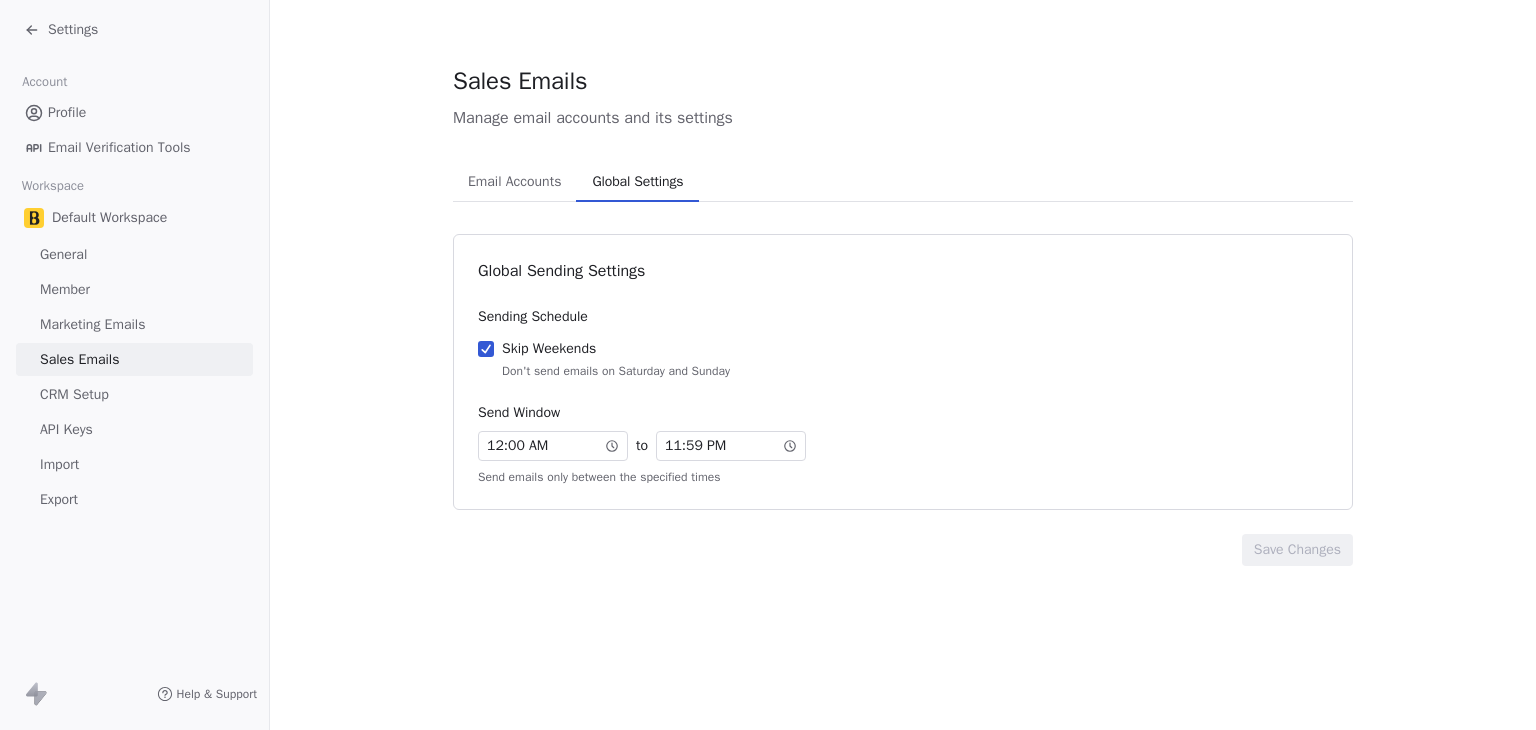 type 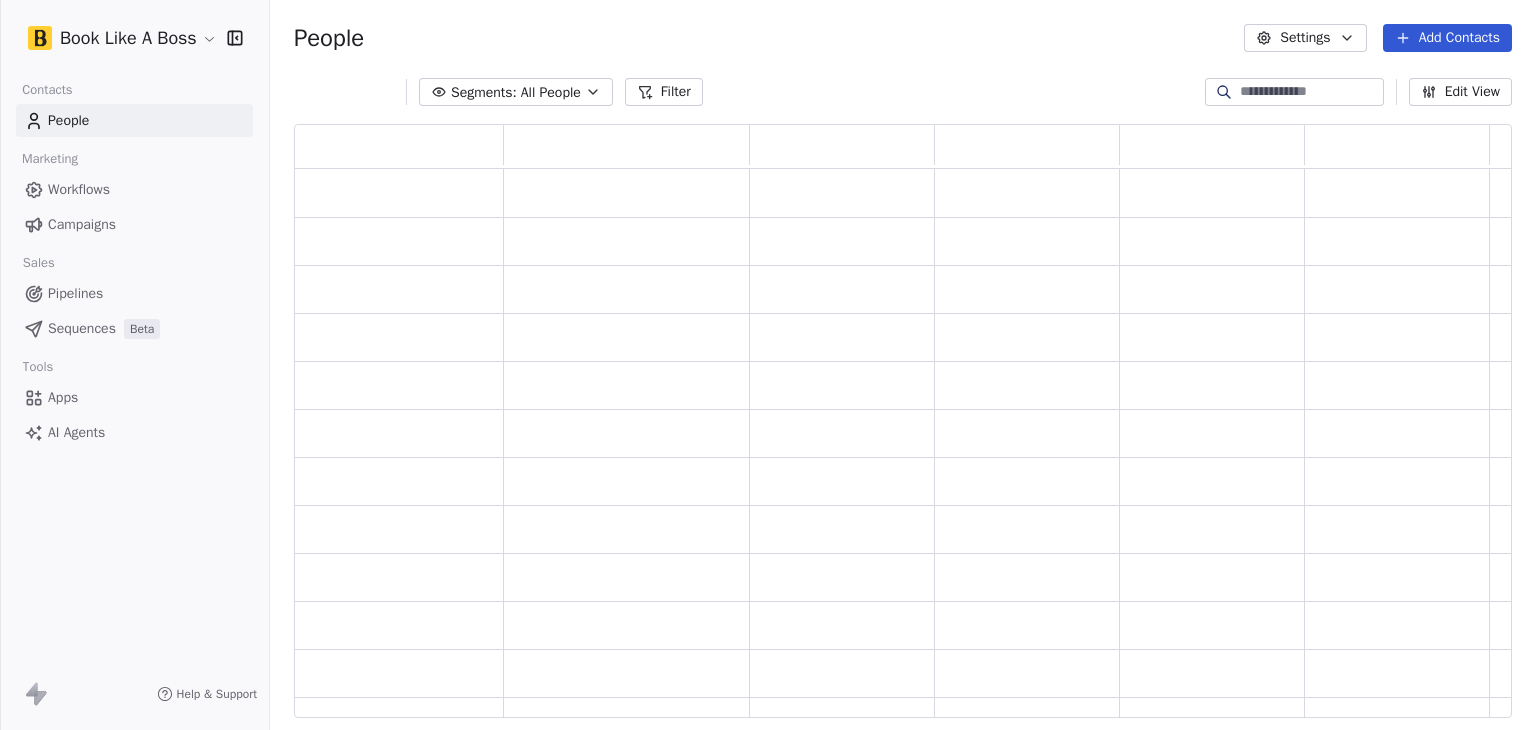 scroll, scrollTop: 16, scrollLeft: 16, axis: both 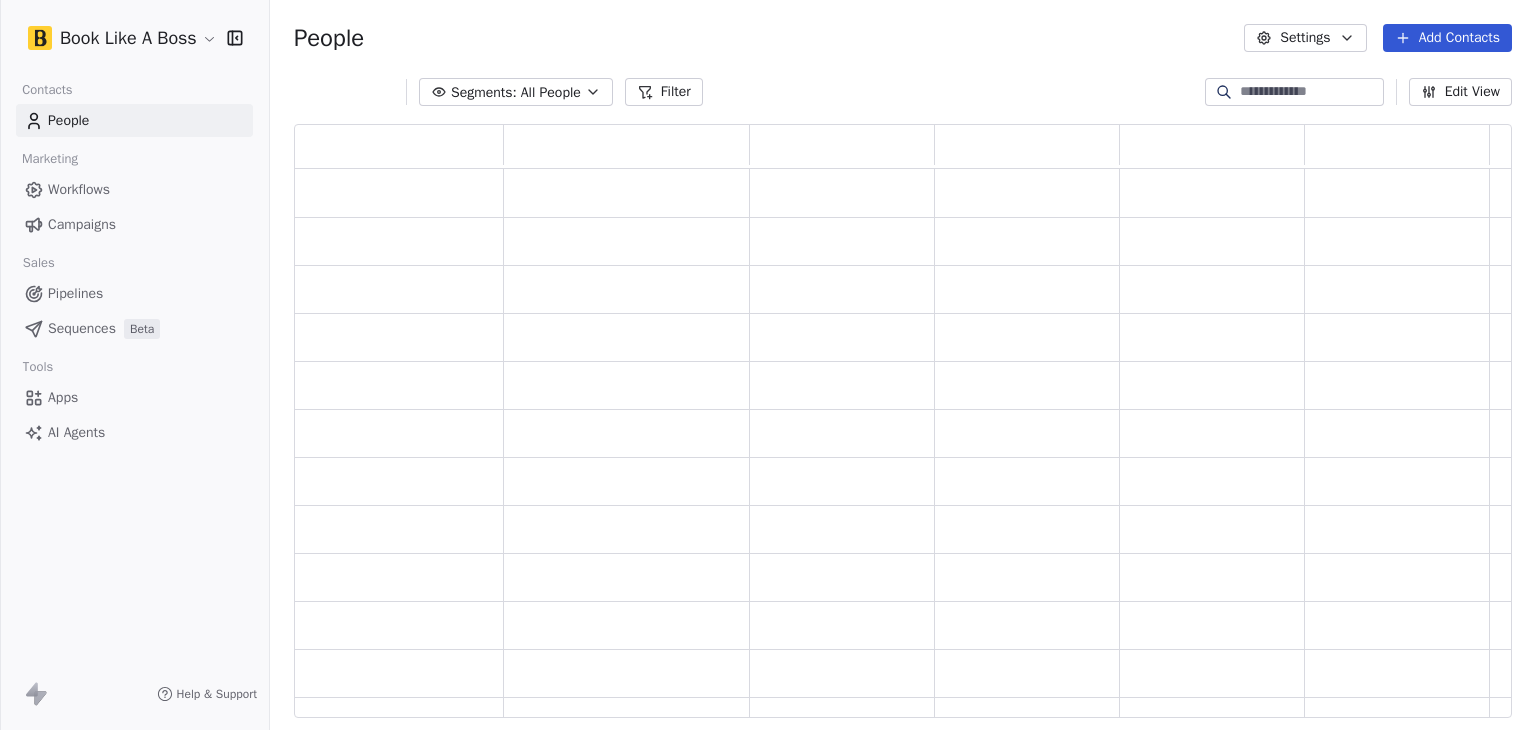click on "Book Like A Boss Contacts People Marketing Workflows Campaigns Sales Pipelines Sequences Beta Tools Apps AI Agents Help & Support People Settings Add Contacts Segments: All People Filter Edit View Tag Add to Sequence Export" at bounding box center [768, 365] 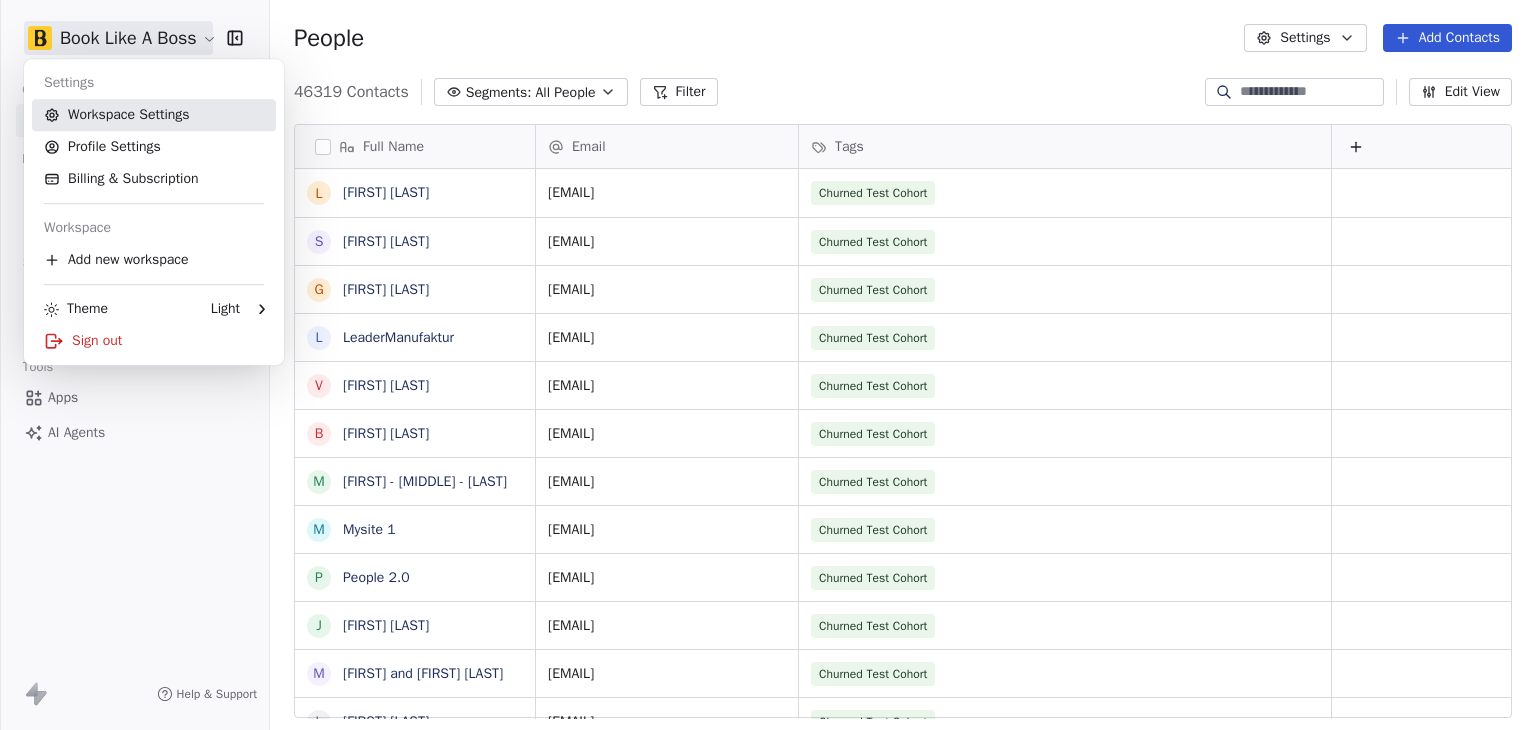 scroll, scrollTop: 16, scrollLeft: 16, axis: both 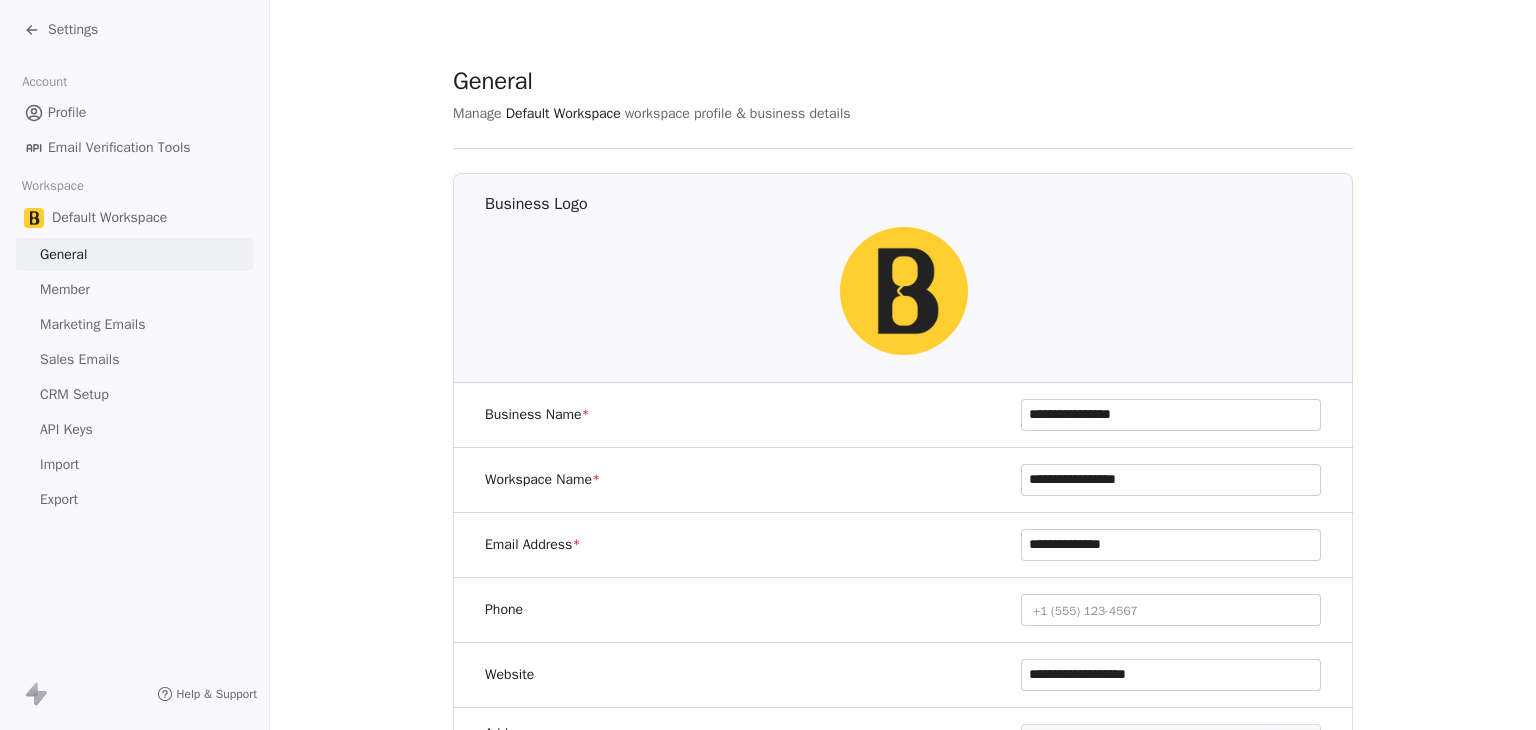 click on "Settings" at bounding box center [73, 30] 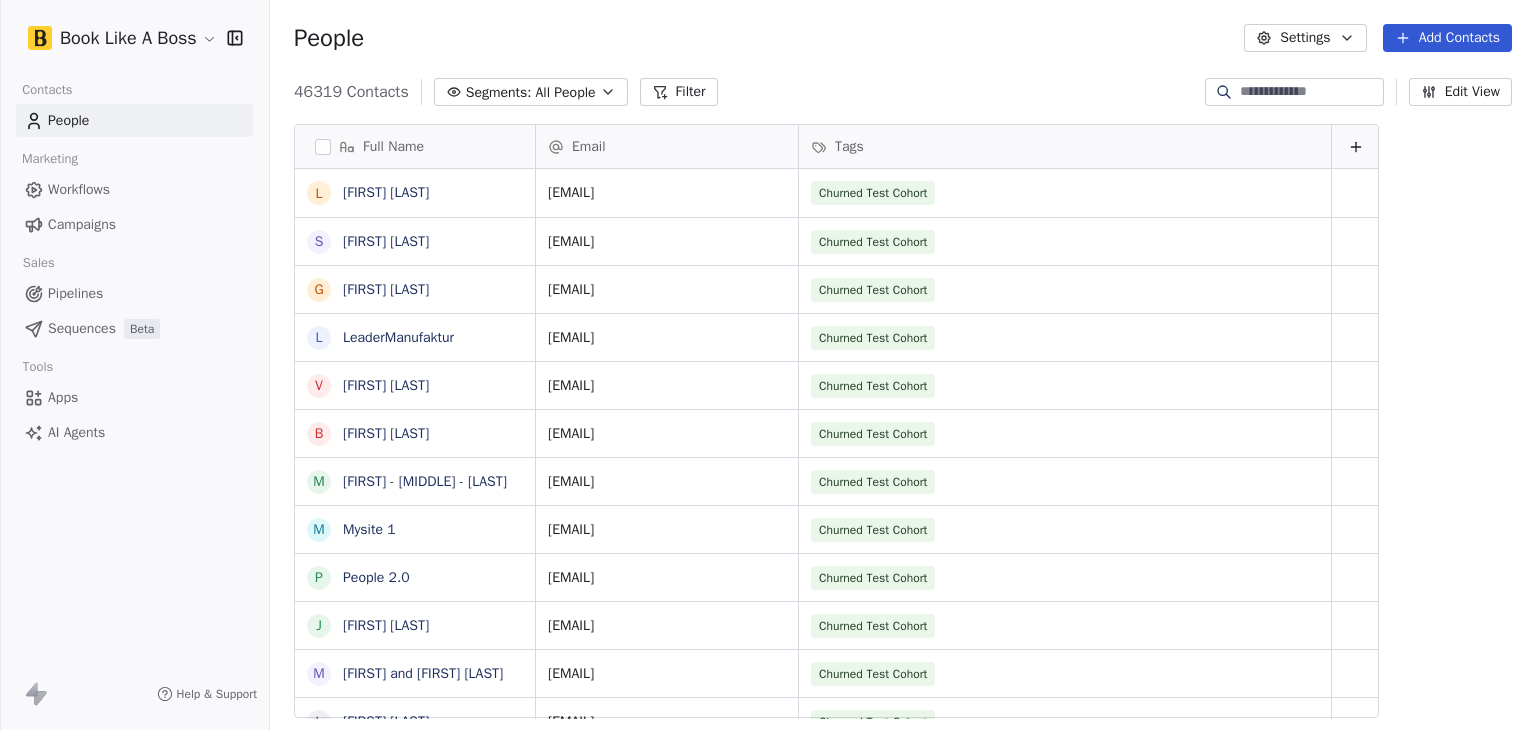 scroll, scrollTop: 16, scrollLeft: 16, axis: both 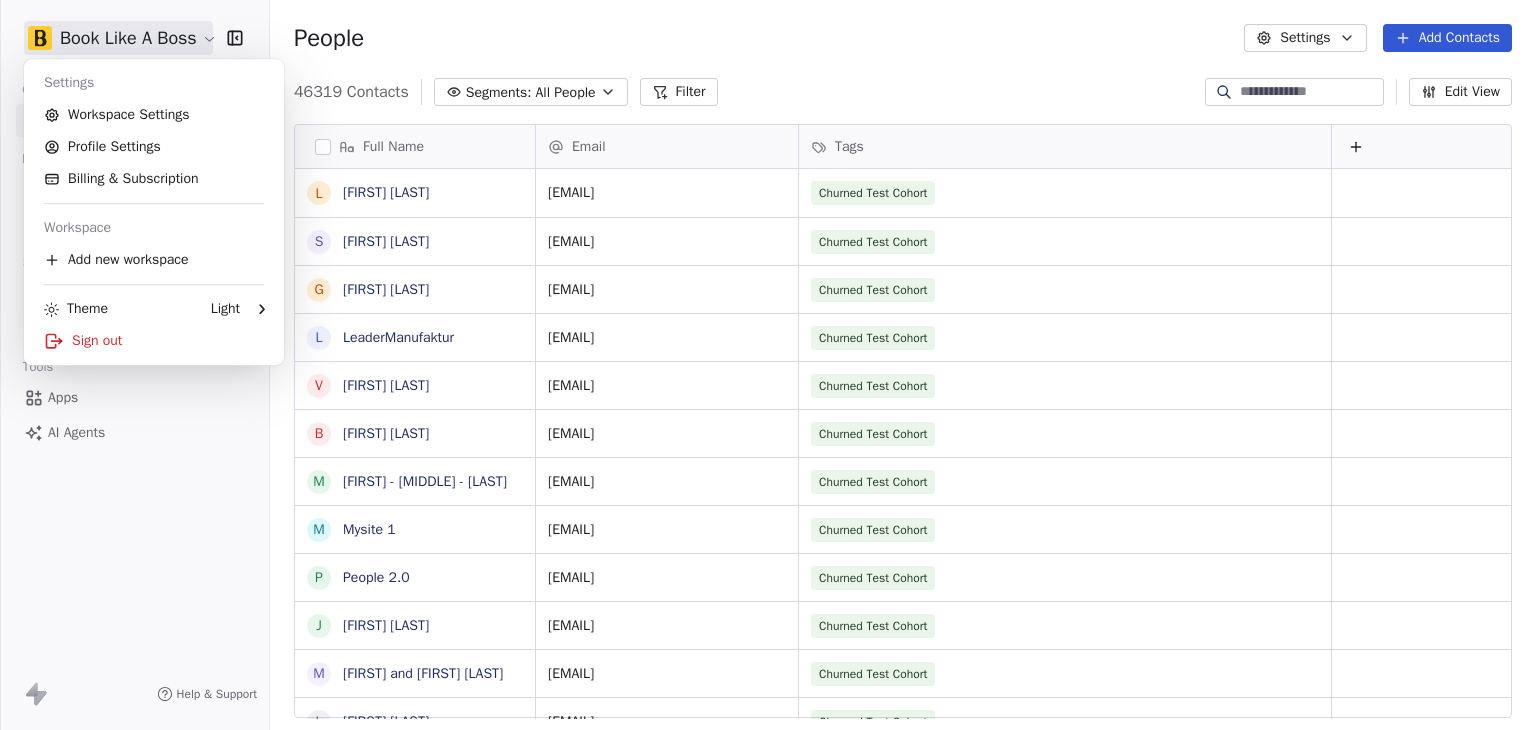click on "Book Like A Boss Contacts People Marketing Workflows Campaigns Sales Pipelines Sequences Beta Tools Apps AI Agents Help & Support People Settings Add Contacts 46319 Contacts Segments: All People Filter Edit View Tag Add to Sequence Export Full Name L [LAST] S [LAST] G [LAST] L [LAST] V [LAST] B [LAST] M [LAST] M [LAST] 1 P [LAST] 2.0 J [LAST] M [LAST] L [LAST] Y [LAST] N [LAST] D [LAST] H [LAST] S [LAST] T [LAST] P [LAST] A [LAST] A [LAST] J [LAST] b [LAST] T [LAST] K [LAST] J [LAST] L [LAST] J [LAST] L [LAST] A [LAST] B [LAST] T [LAST] Email Tags [EMAIL] Churned Test Cohort [EMAIL] Churned Test Cohort [EMAIL] Churned Test Cohort [EMAIL] Churned Test Cohort [EMAIL] Churned Test Cohort [EMAIL]" at bounding box center [768, 365] 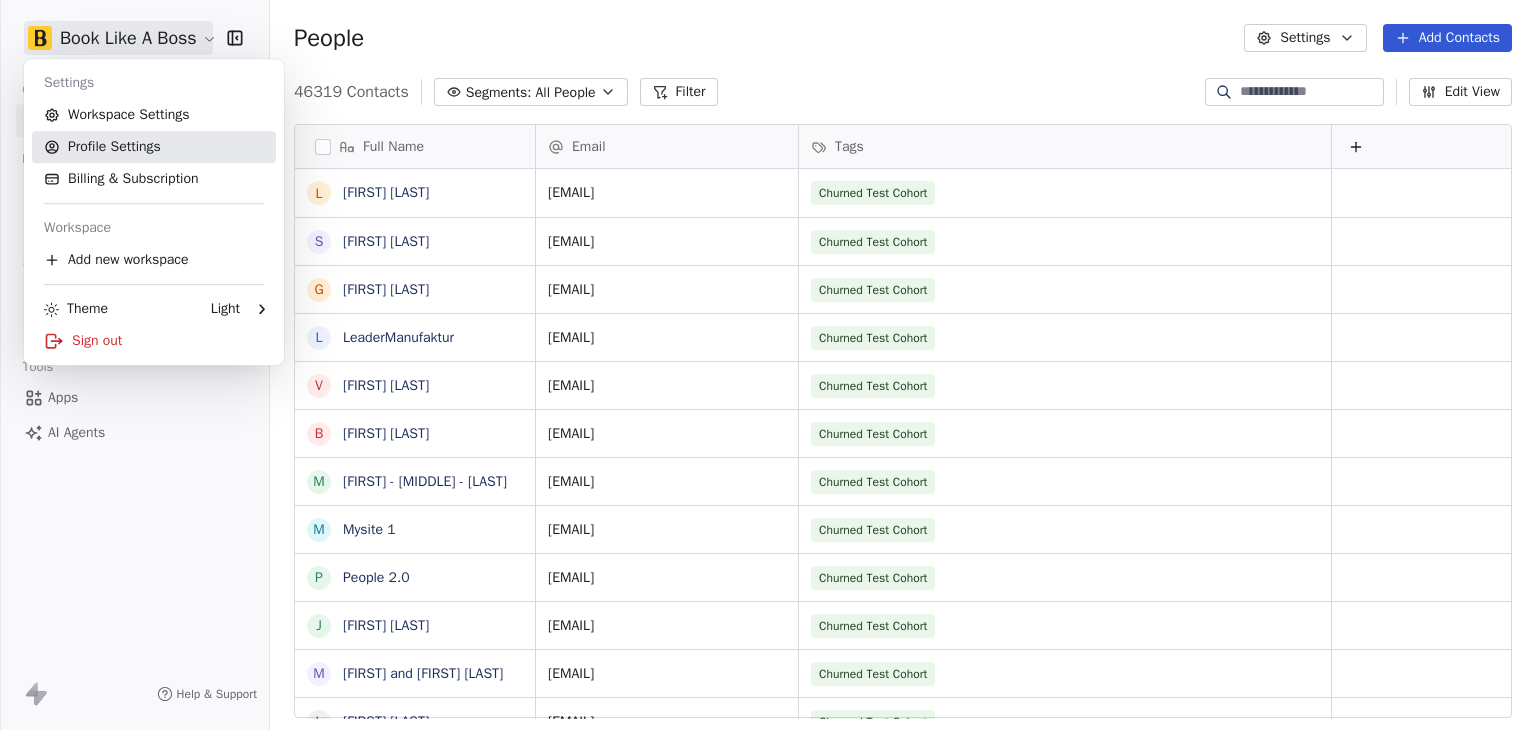 click on "Profile Settings" at bounding box center (154, 147) 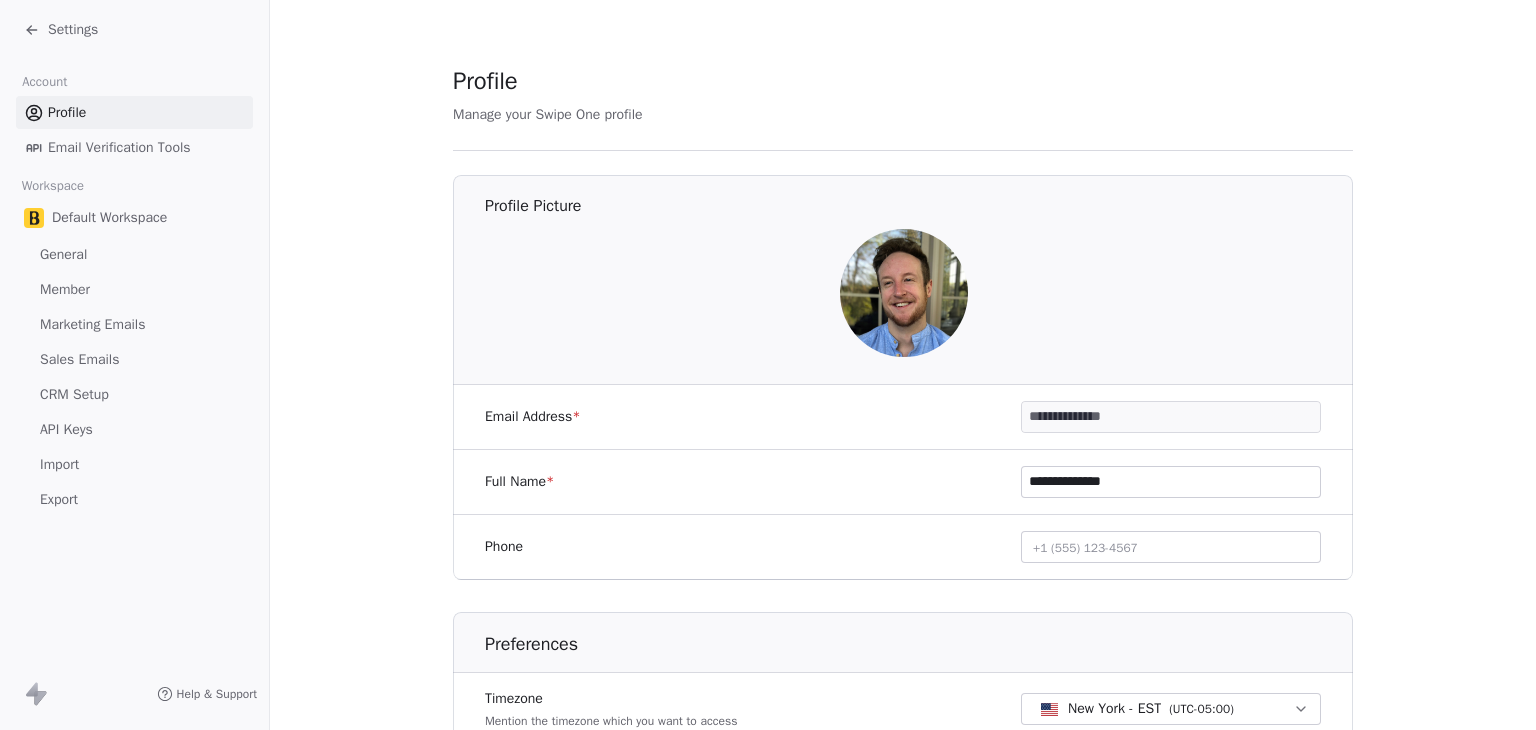 click on "Member" at bounding box center [65, 289] 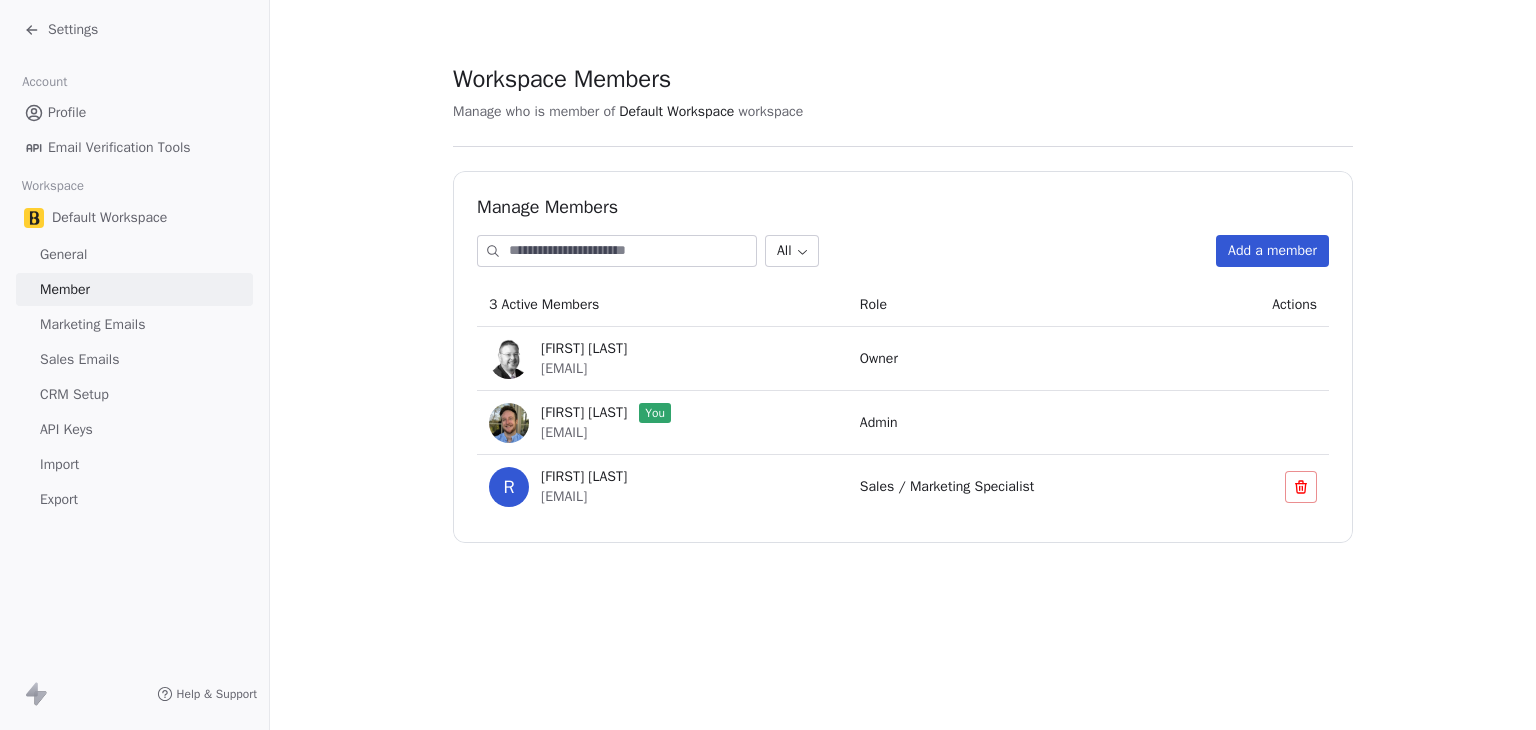 click on "Settings" at bounding box center [73, 30] 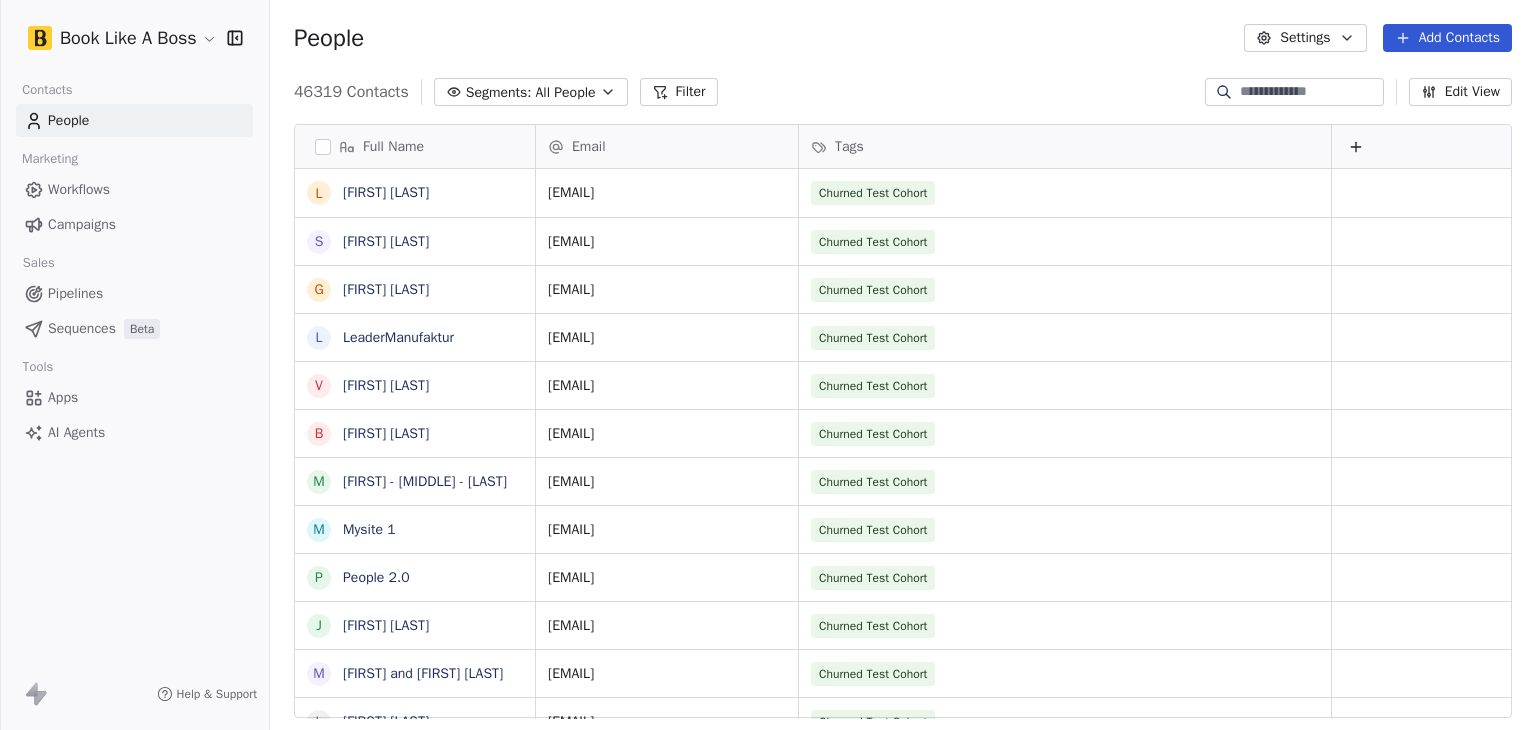 scroll, scrollTop: 16, scrollLeft: 16, axis: both 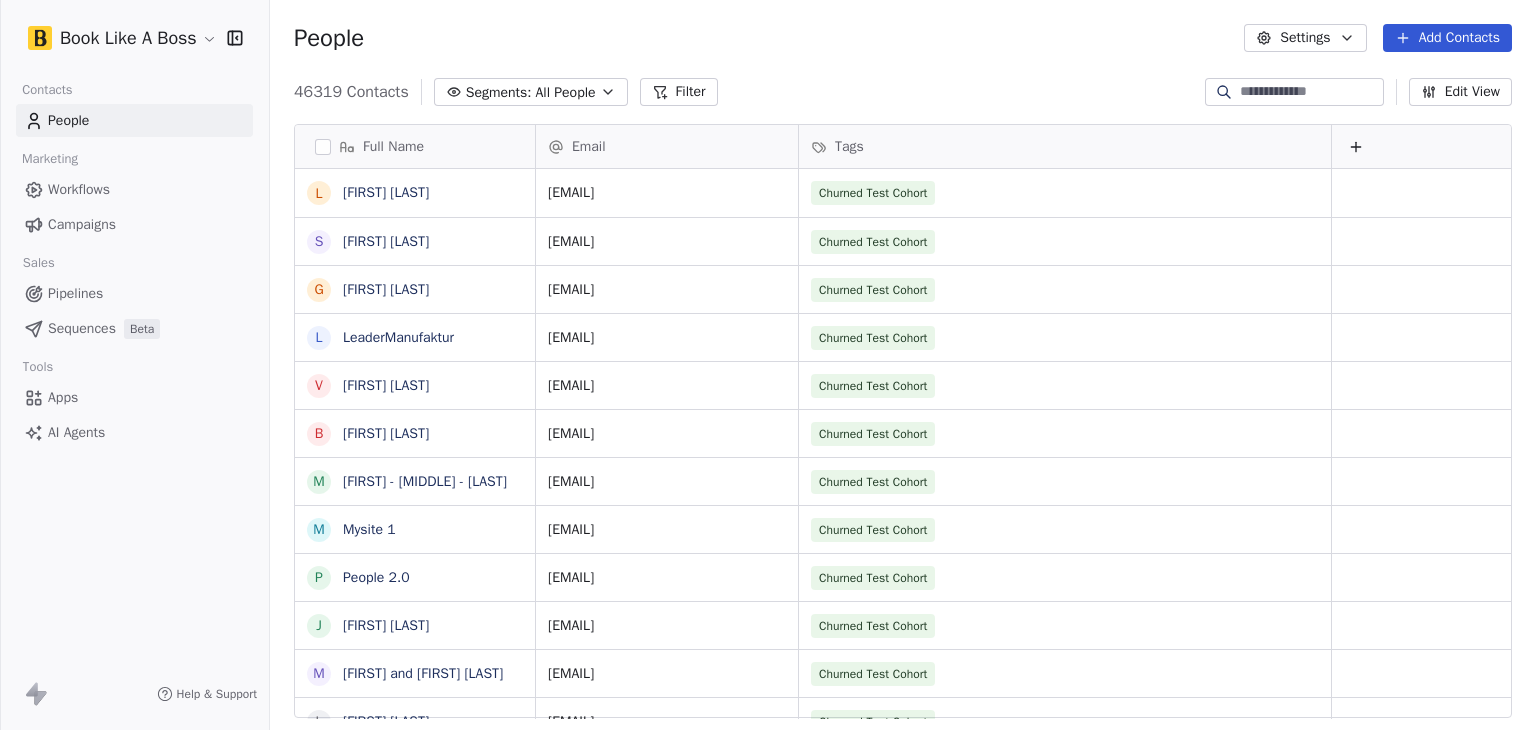 click on "Campaigns" at bounding box center (82, 224) 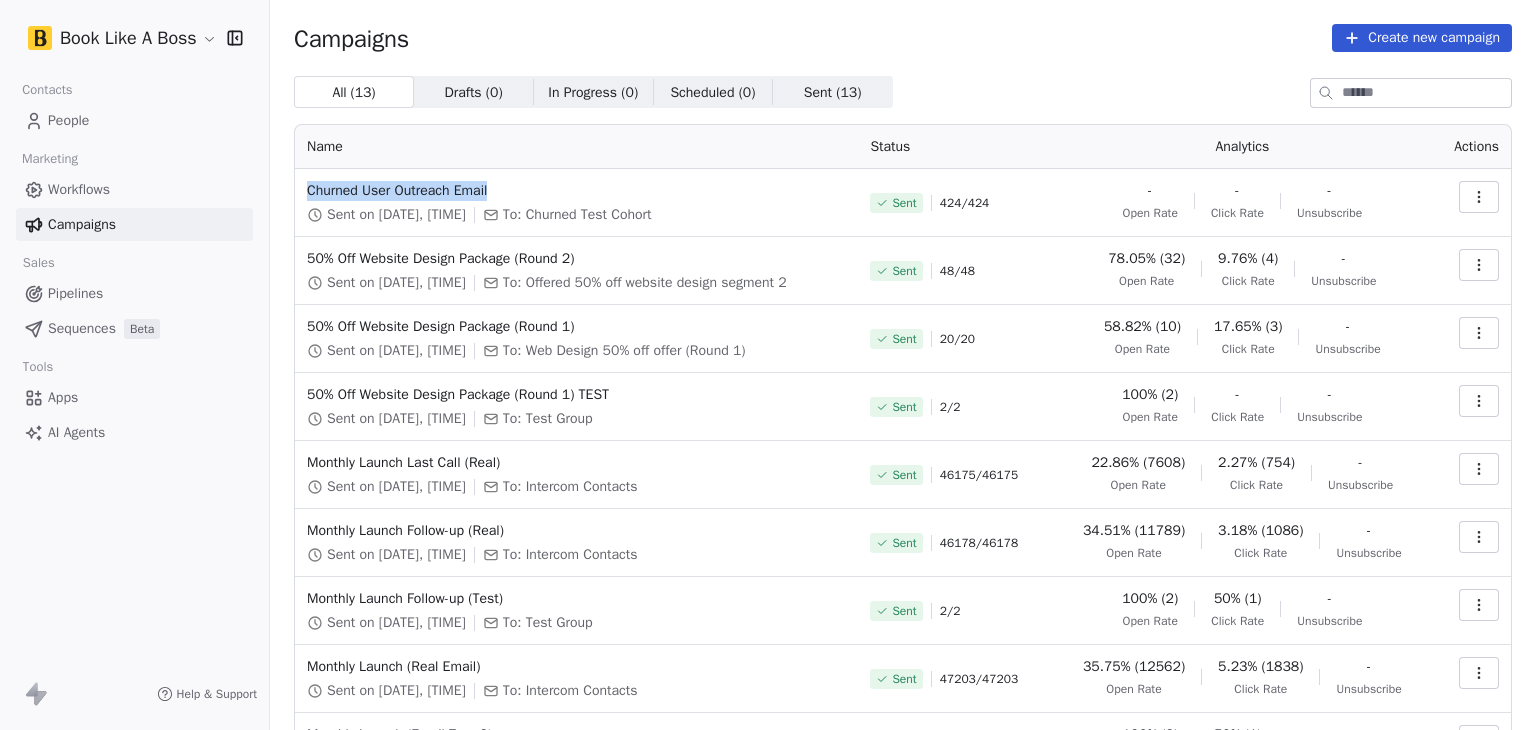 drag, startPoint x: 633, startPoint y: 178, endPoint x: 304, endPoint y: 180, distance: 329.00607 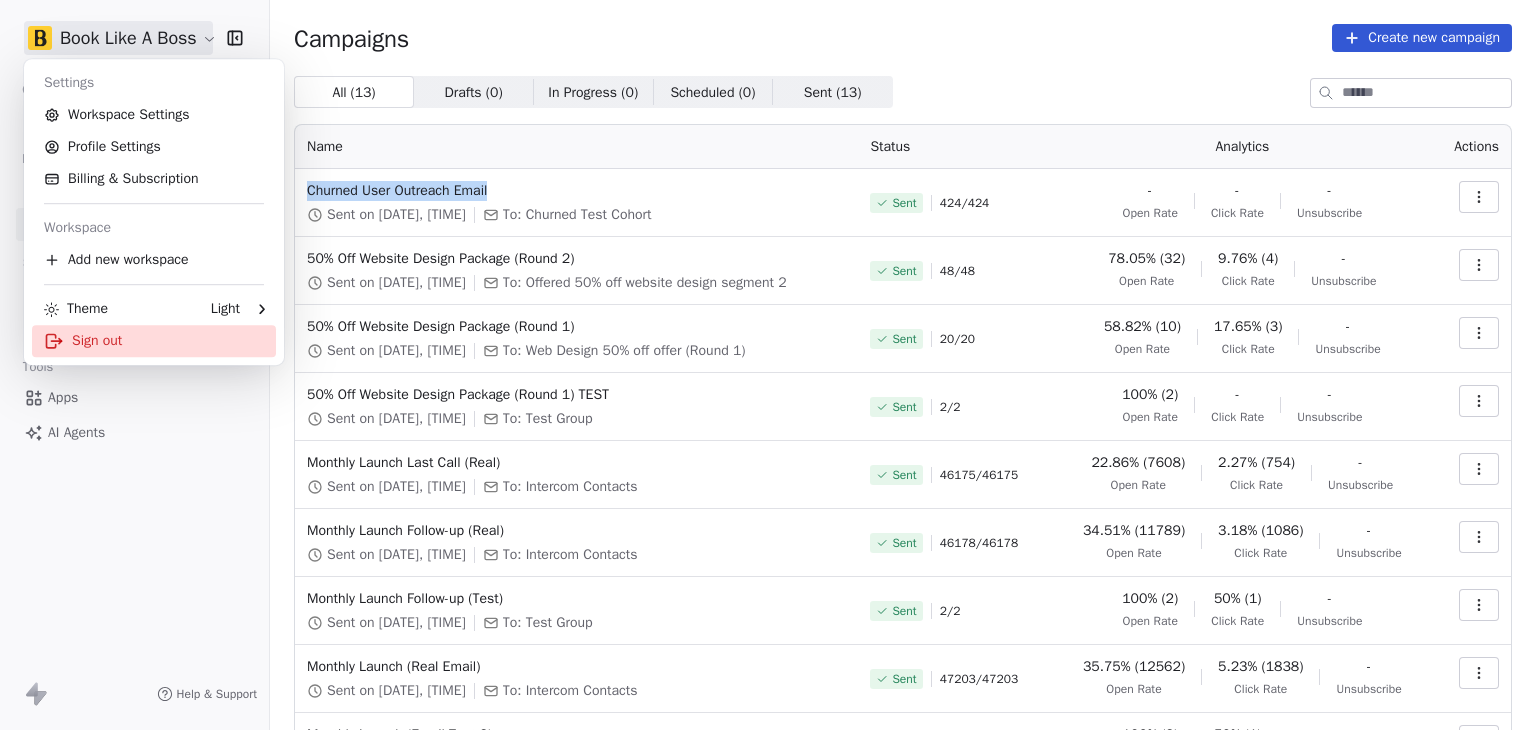 click on "Sign out" at bounding box center [154, 341] 